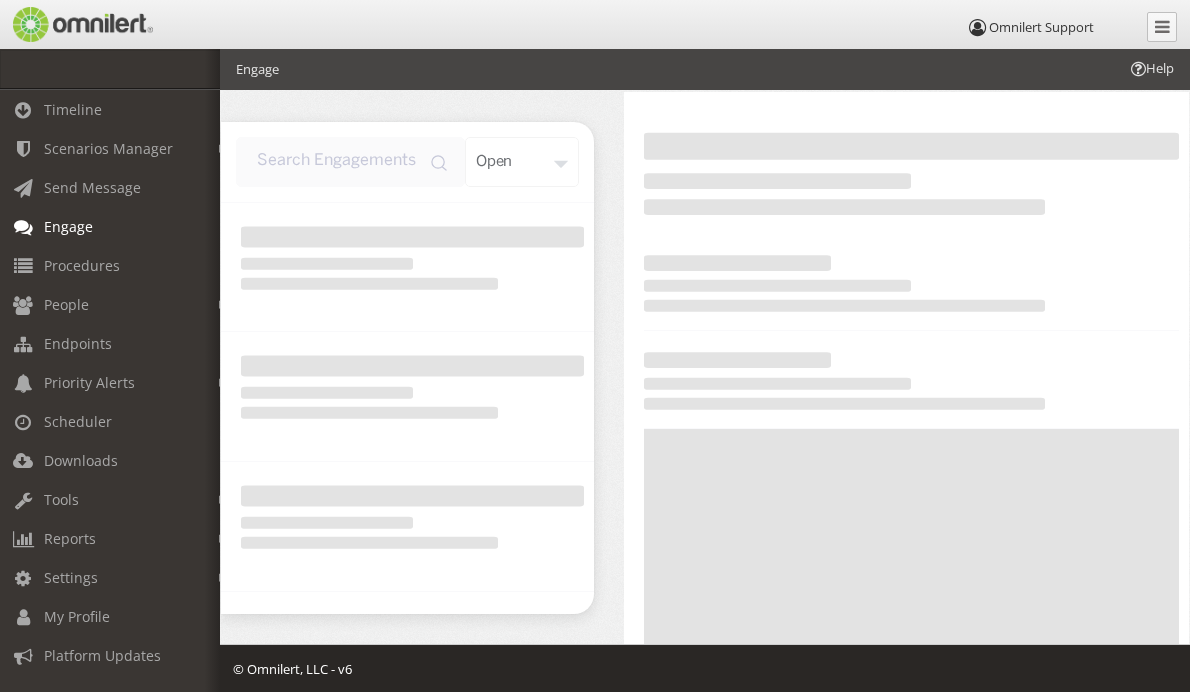 scroll, scrollTop: 0, scrollLeft: 0, axis: both 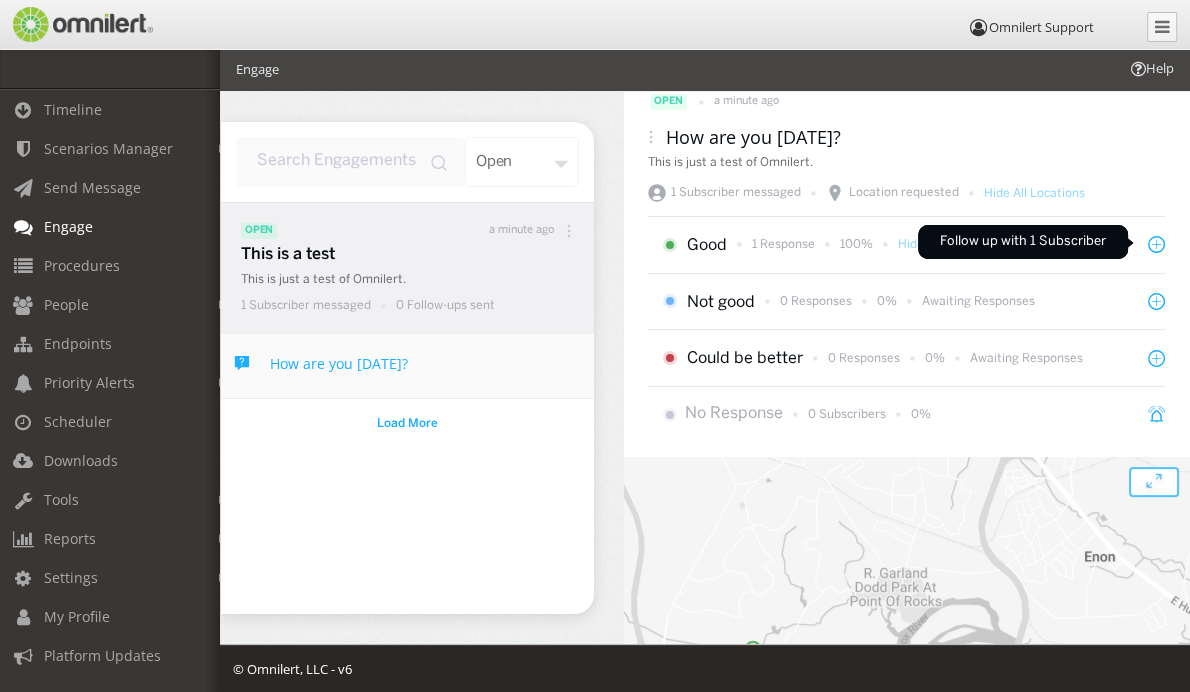 click 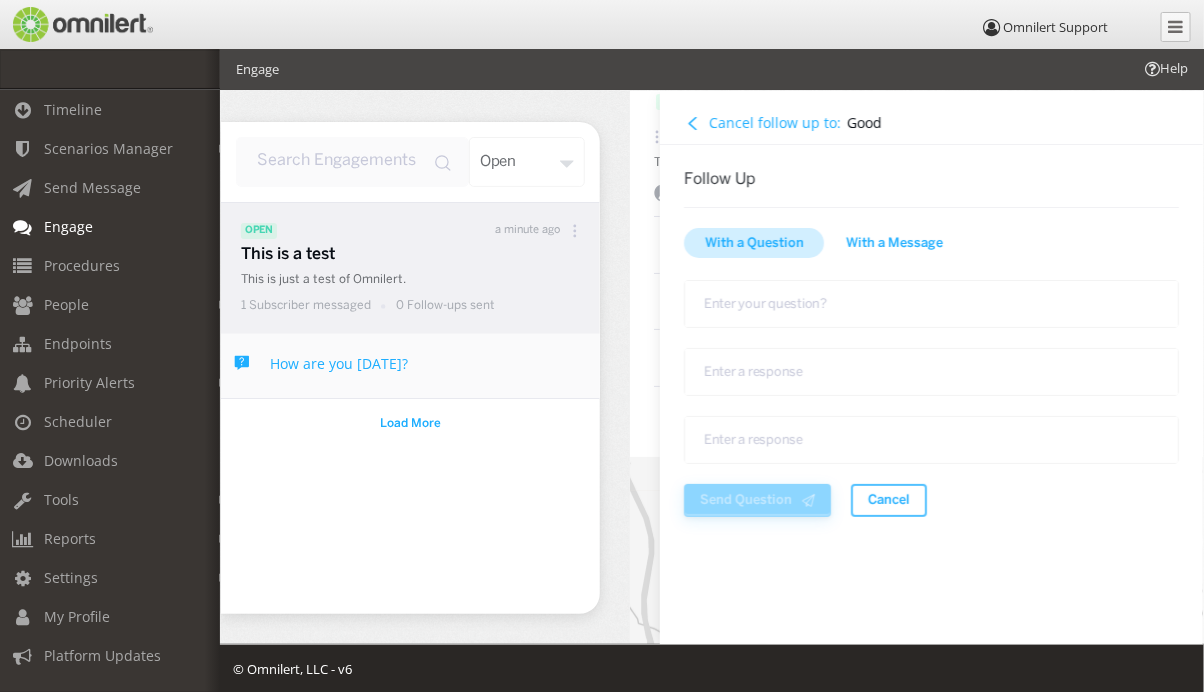 click on "With a Message" at bounding box center [894, 244] 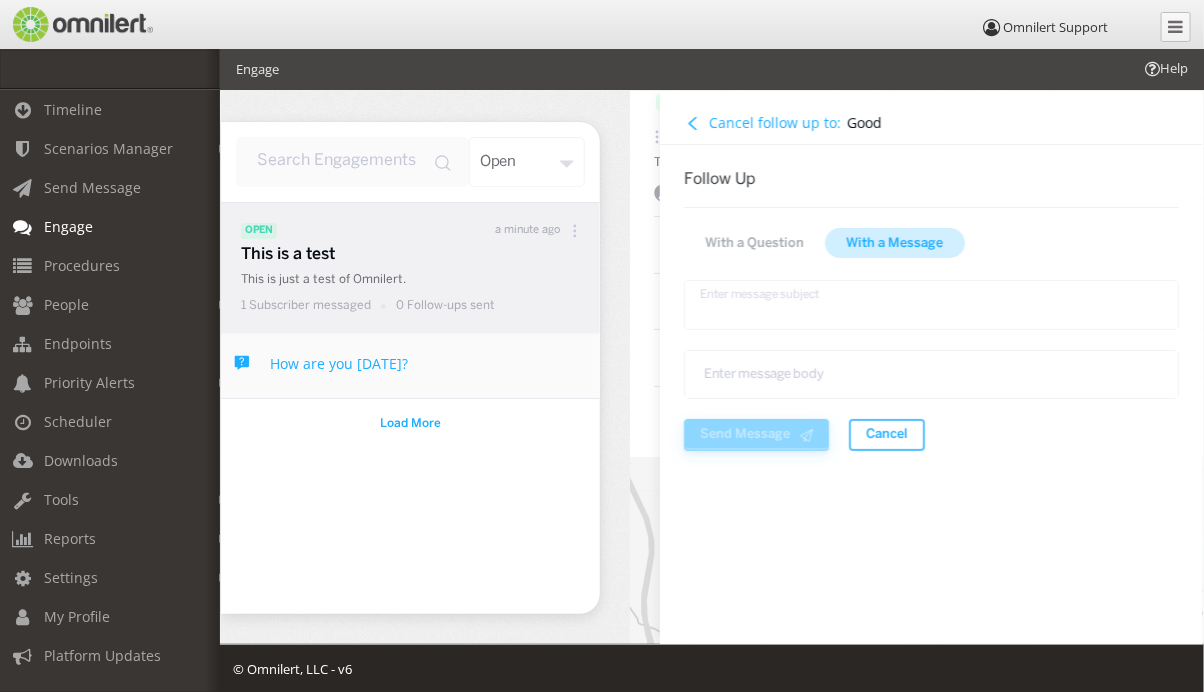 click at bounding box center [931, 304] 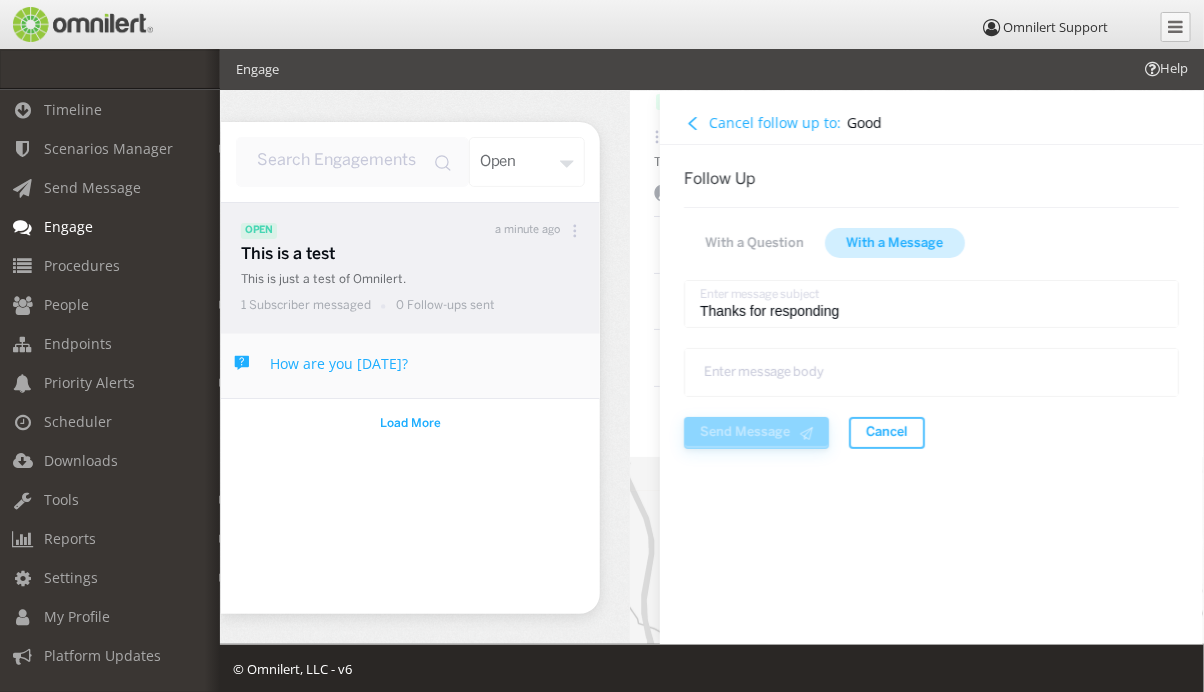 type on "Thanks for responding" 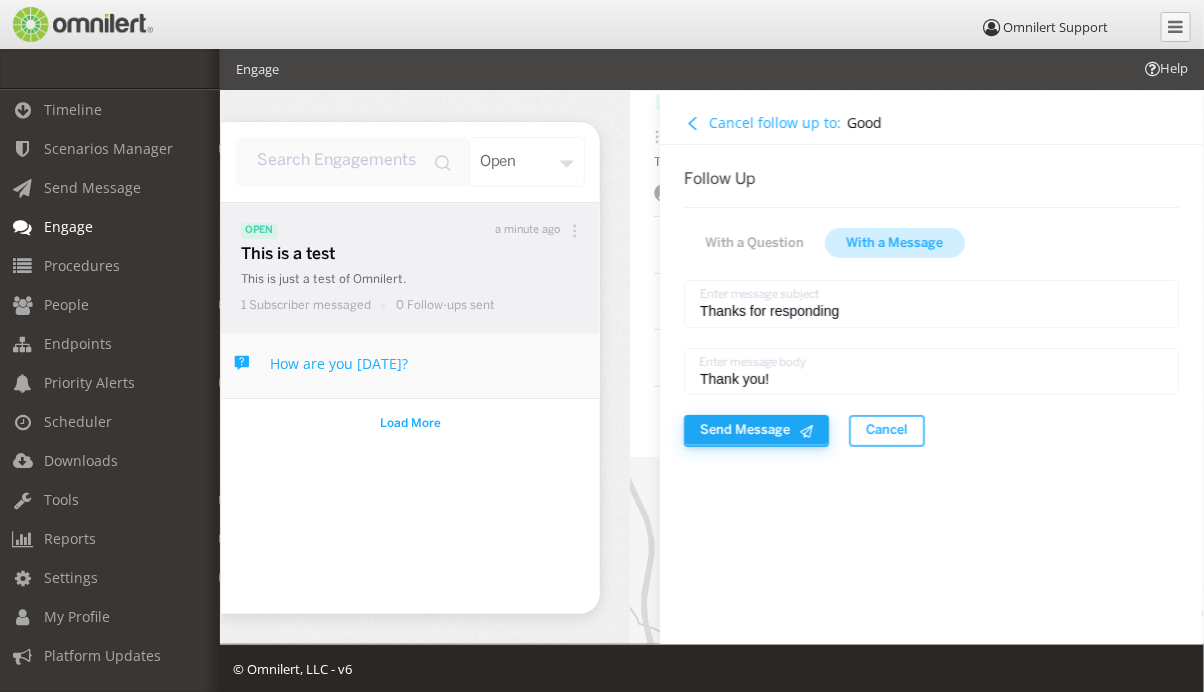 type on "Thank you!" 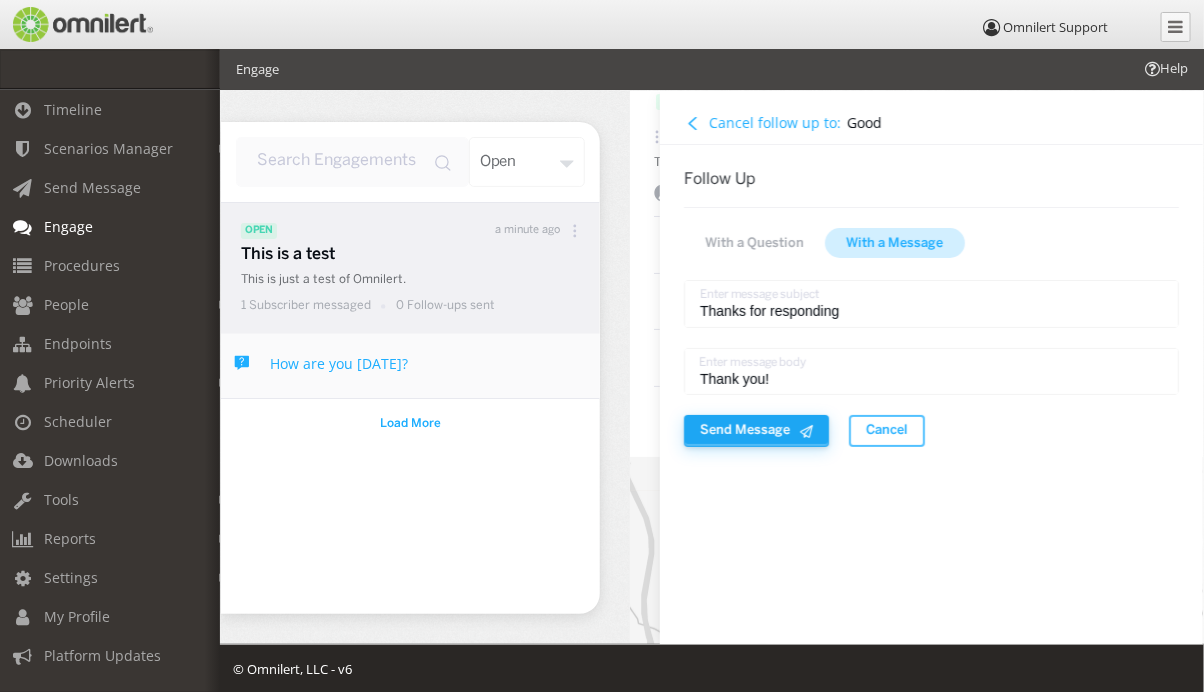 click on "Send Message" at bounding box center (745, 431) 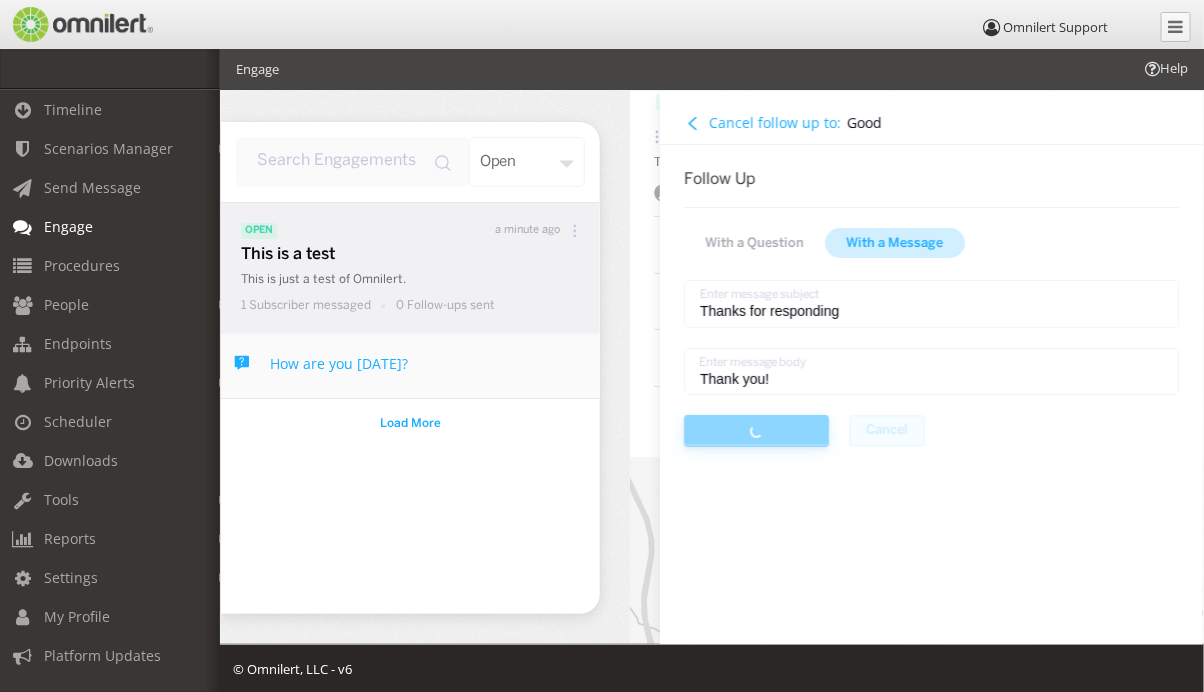 click on "Cancel follow up to:" at bounding box center [775, 122] 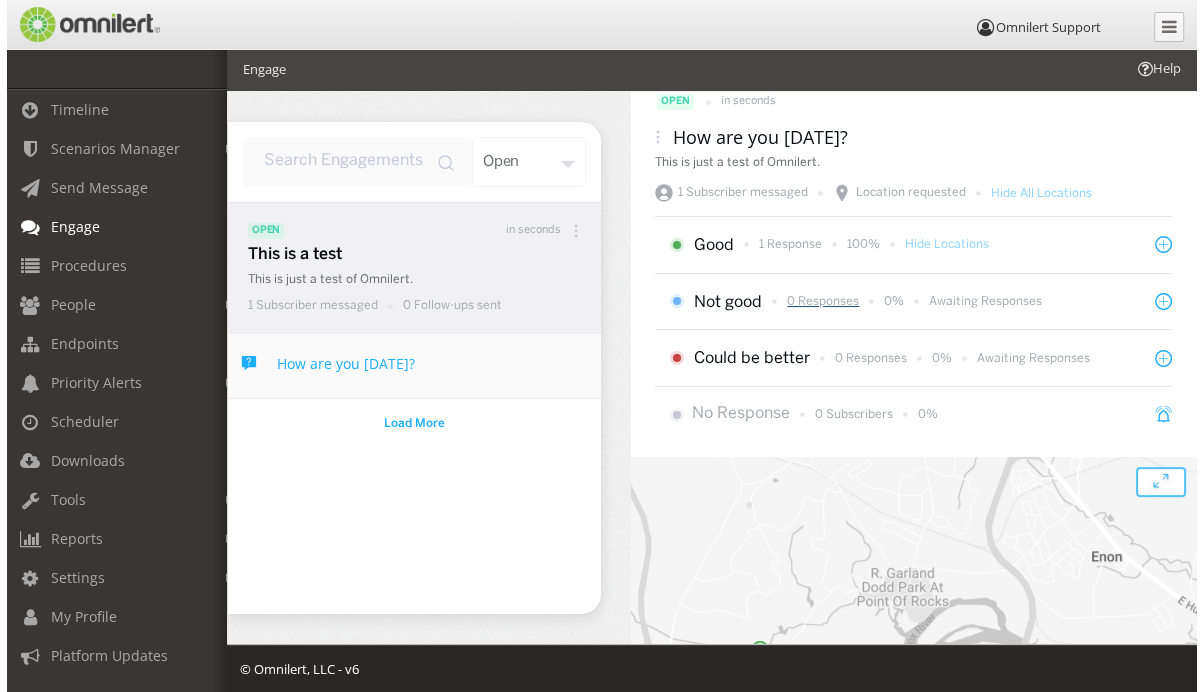 scroll, scrollTop: 0, scrollLeft: 0, axis: both 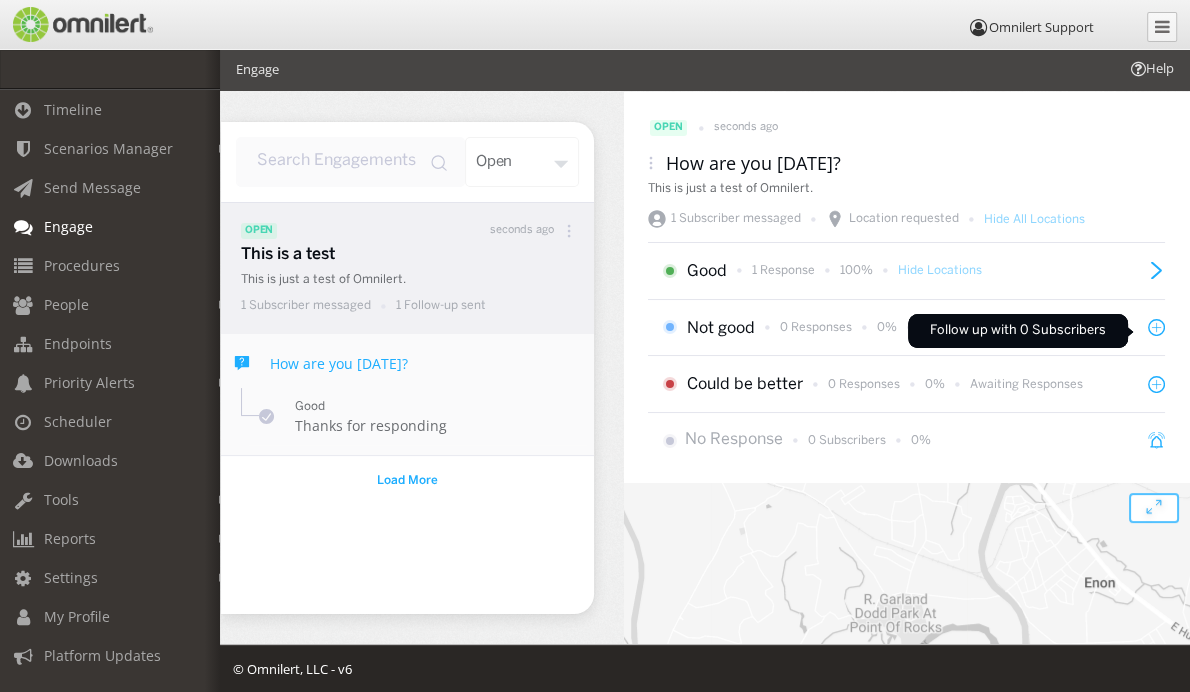 click 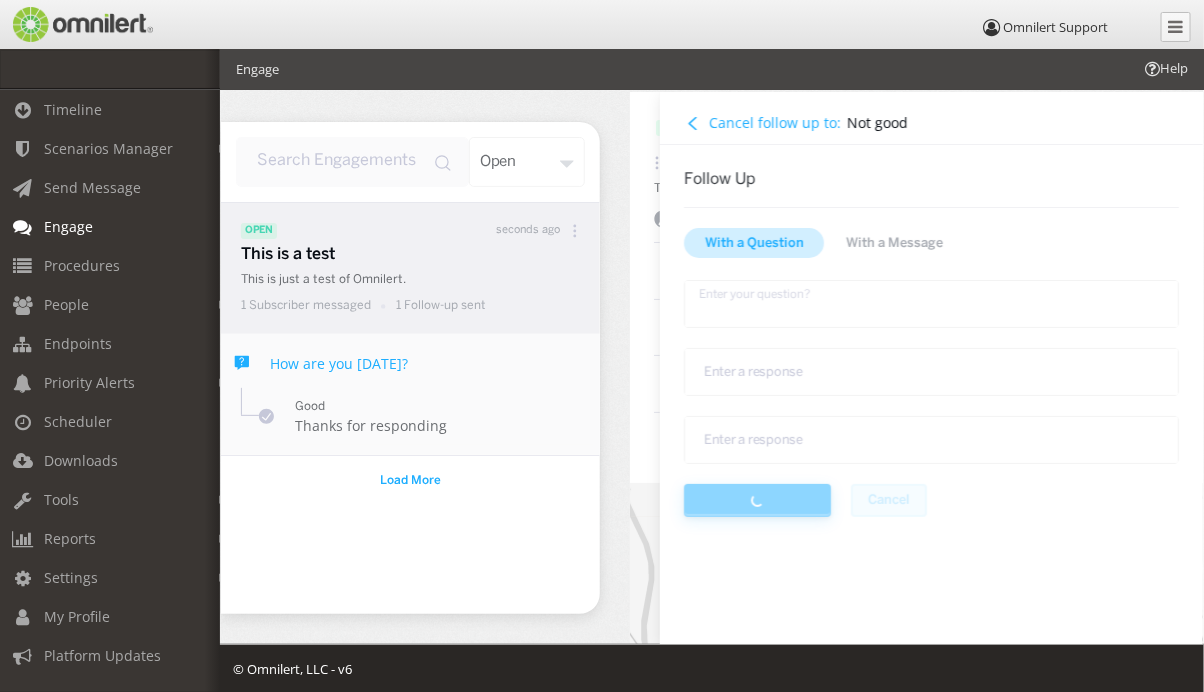 click at bounding box center [931, 304] 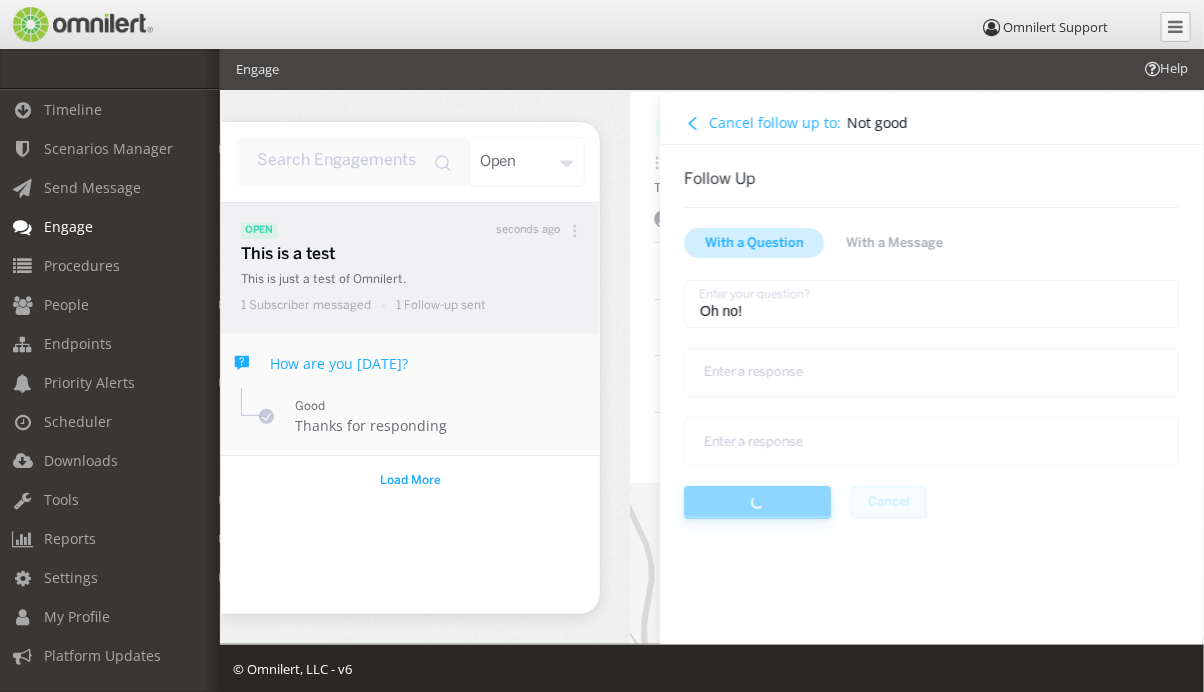 type on "Oh no!" 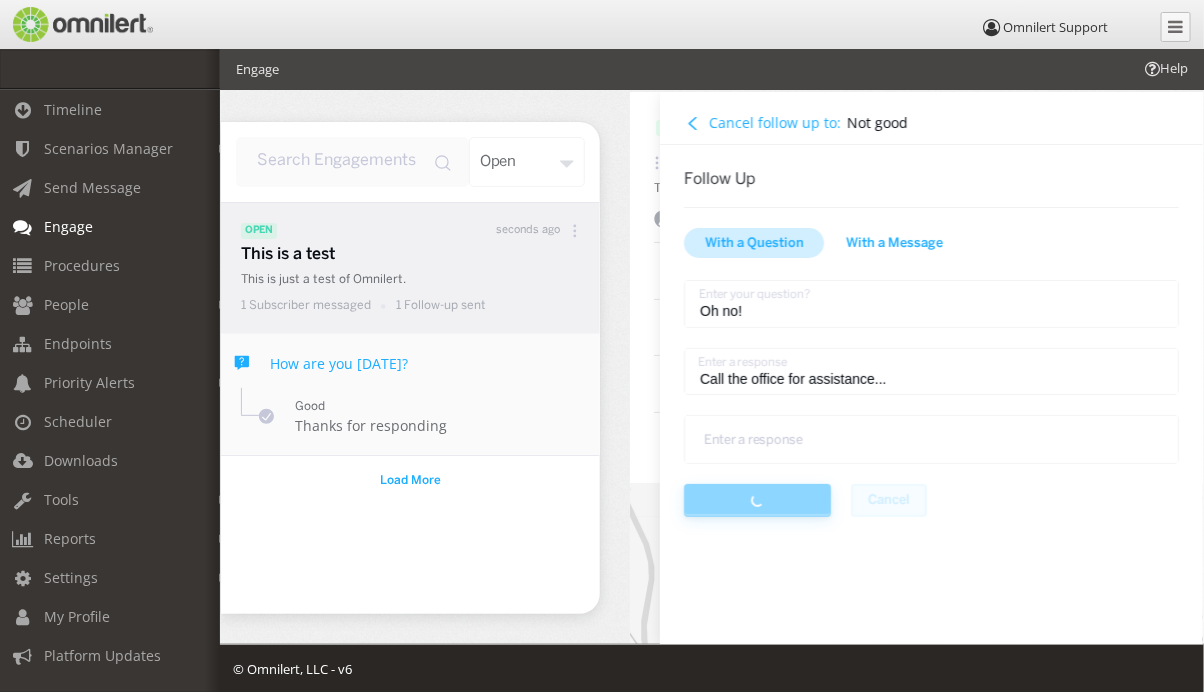 type on "Call the office for assistance..." 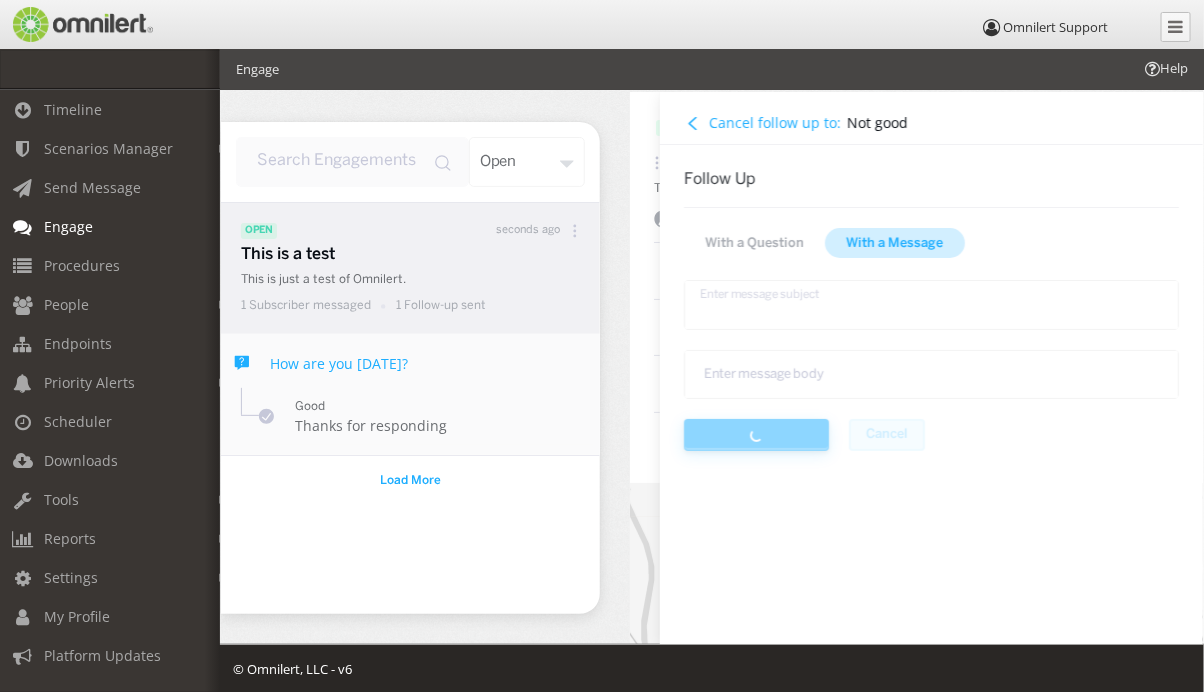 click at bounding box center [931, 304] 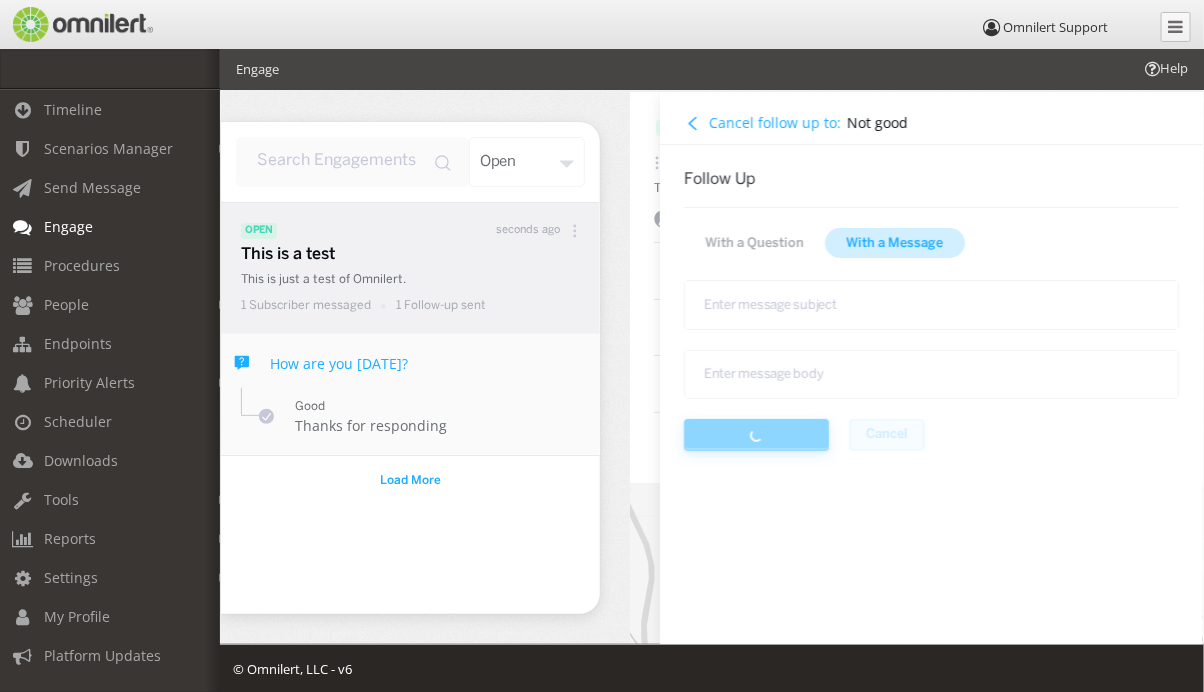 click on "Cancel follow up to:" at bounding box center [775, 122] 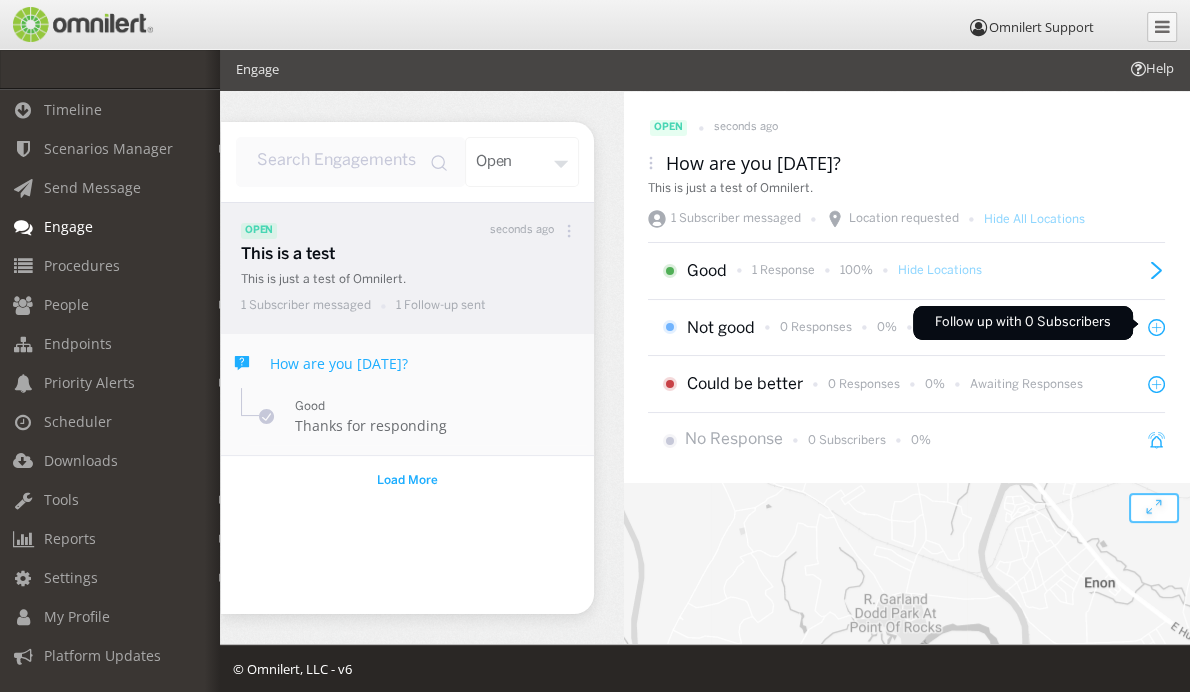 click 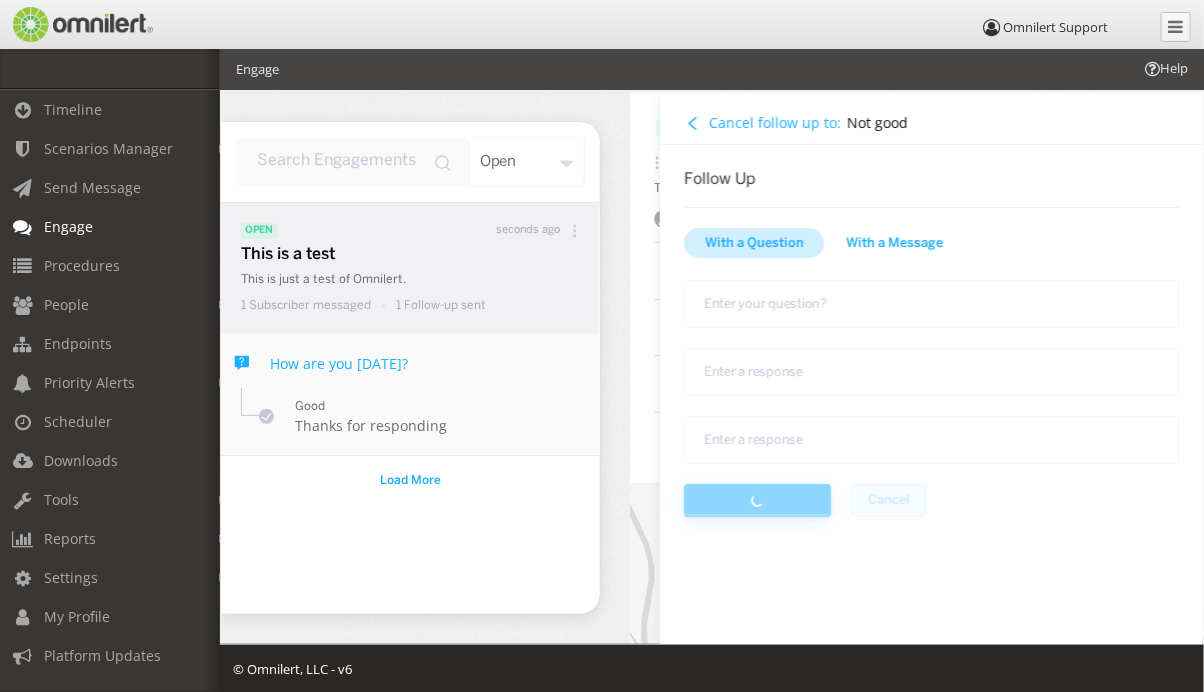click on "With a Message" at bounding box center (894, 244) 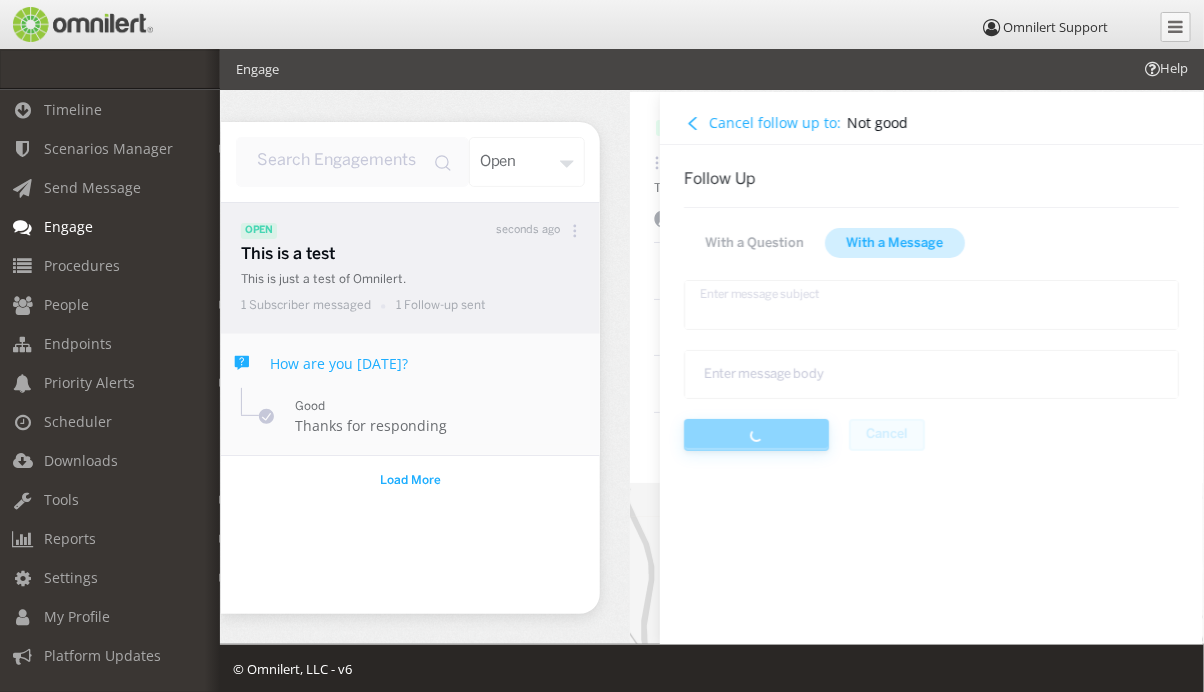 click at bounding box center (931, 304) 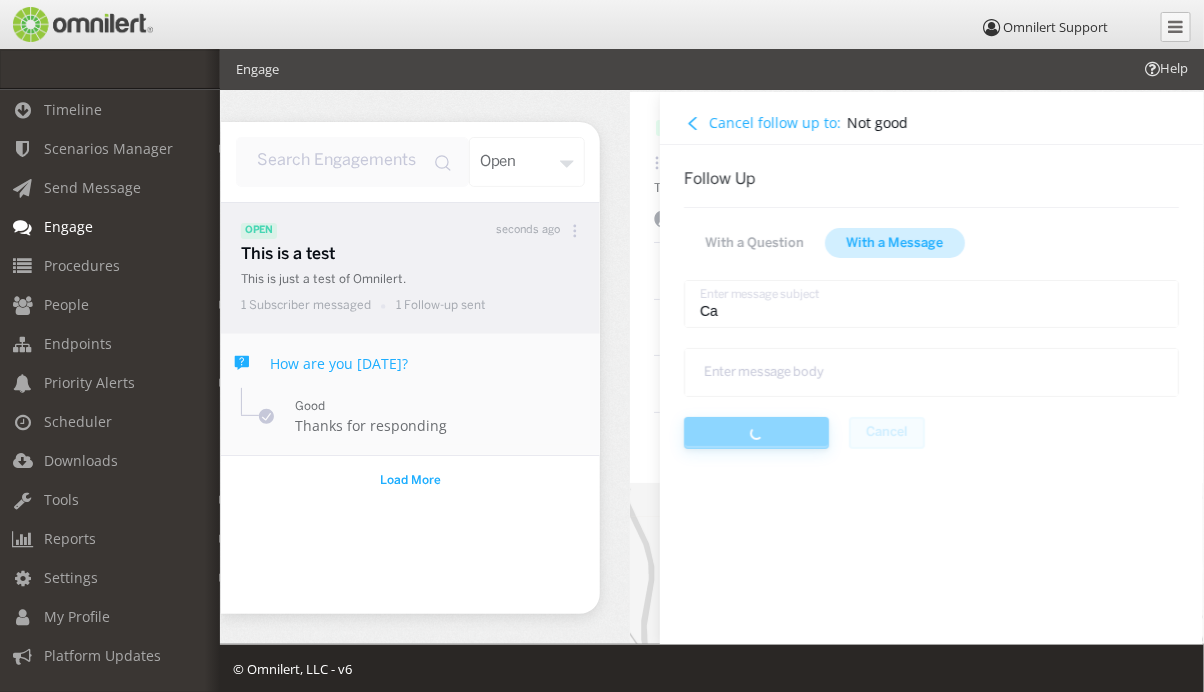 type on "C" 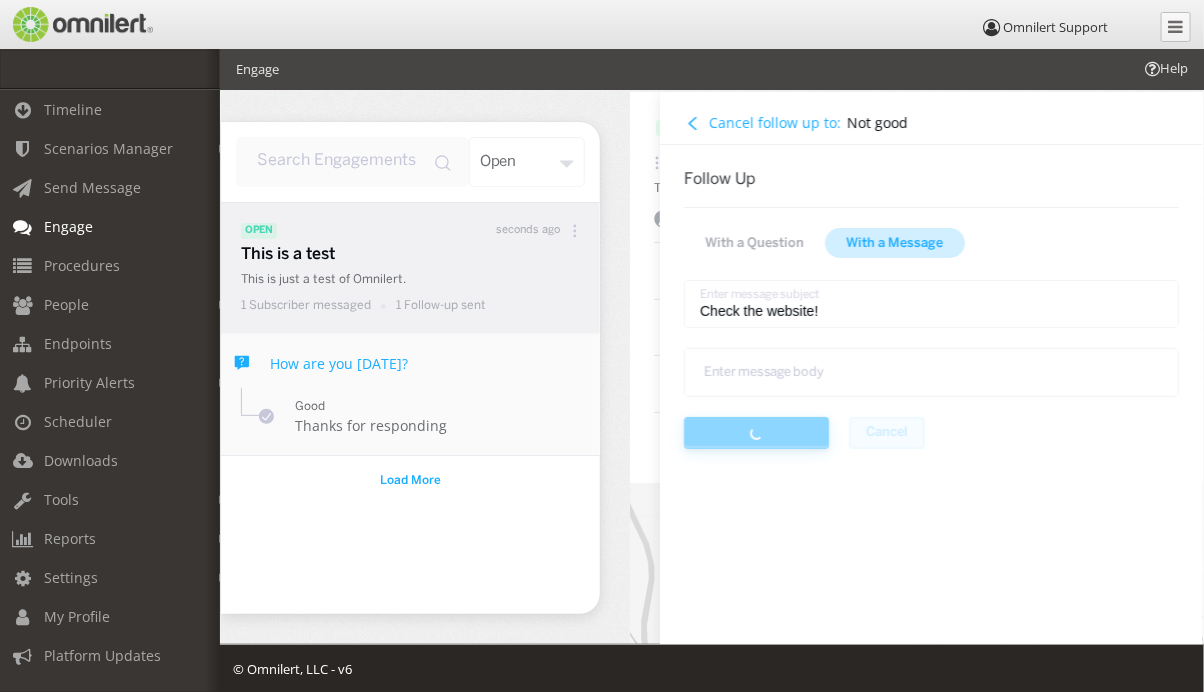 type on "Check the website!" 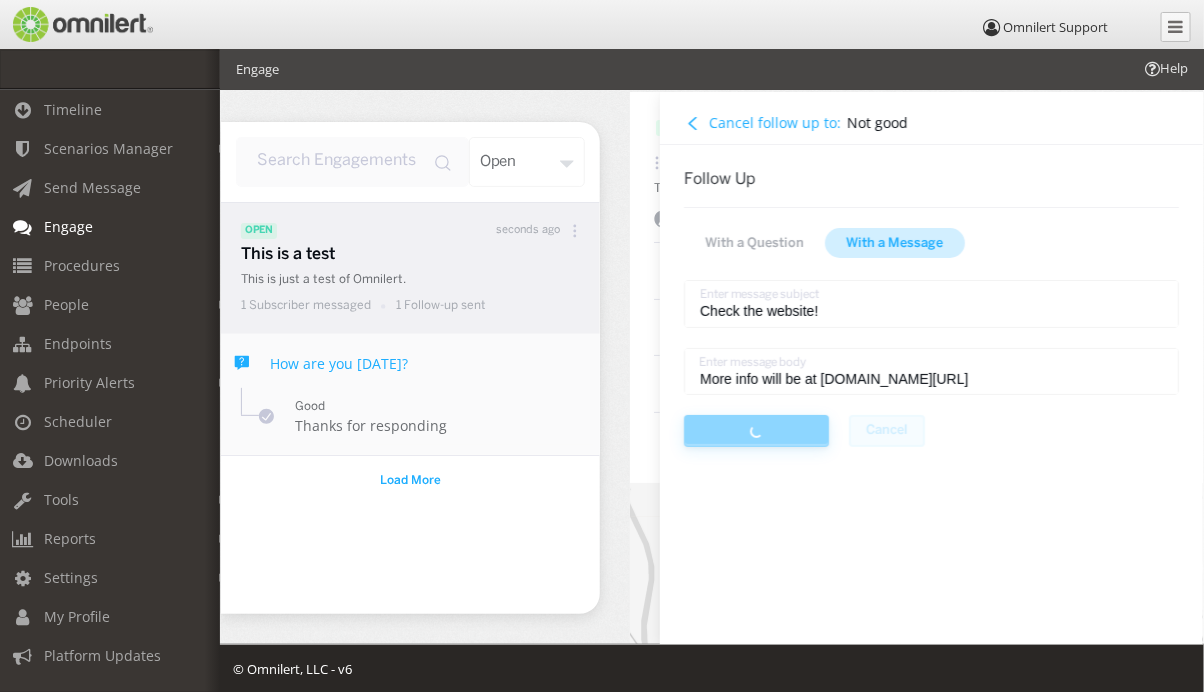 type on "More info will be at [DOMAIN_NAME][URL]" 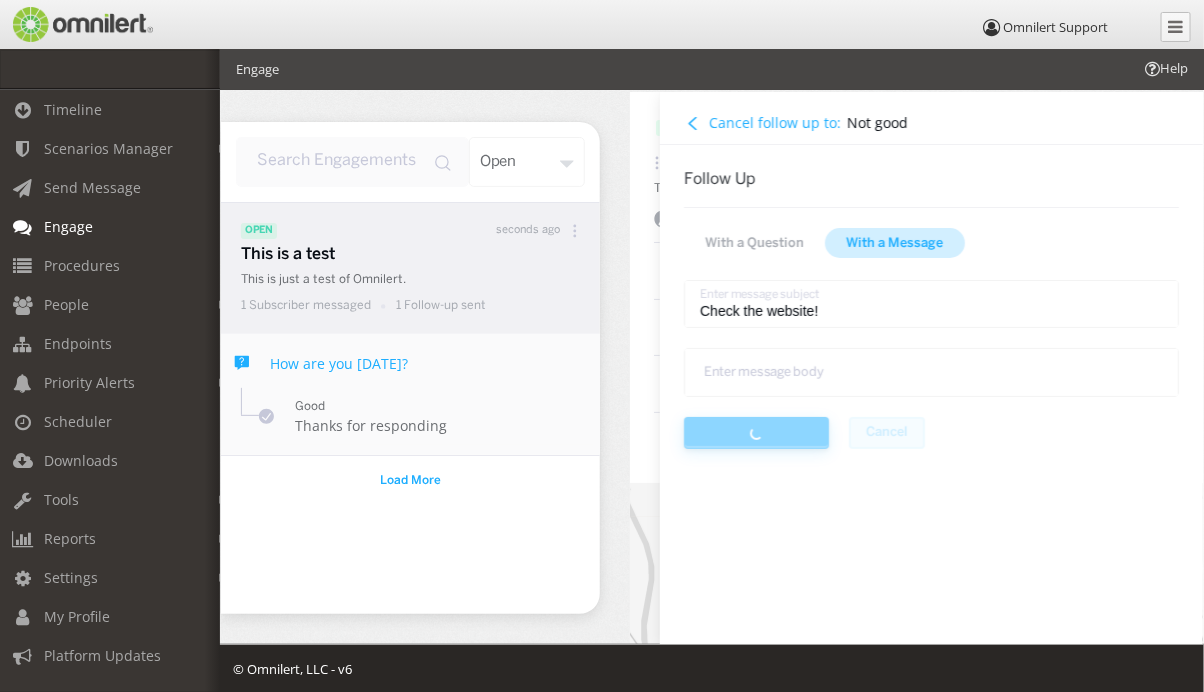 drag, startPoint x: 880, startPoint y: 309, endPoint x: 594, endPoint y: 309, distance: 286 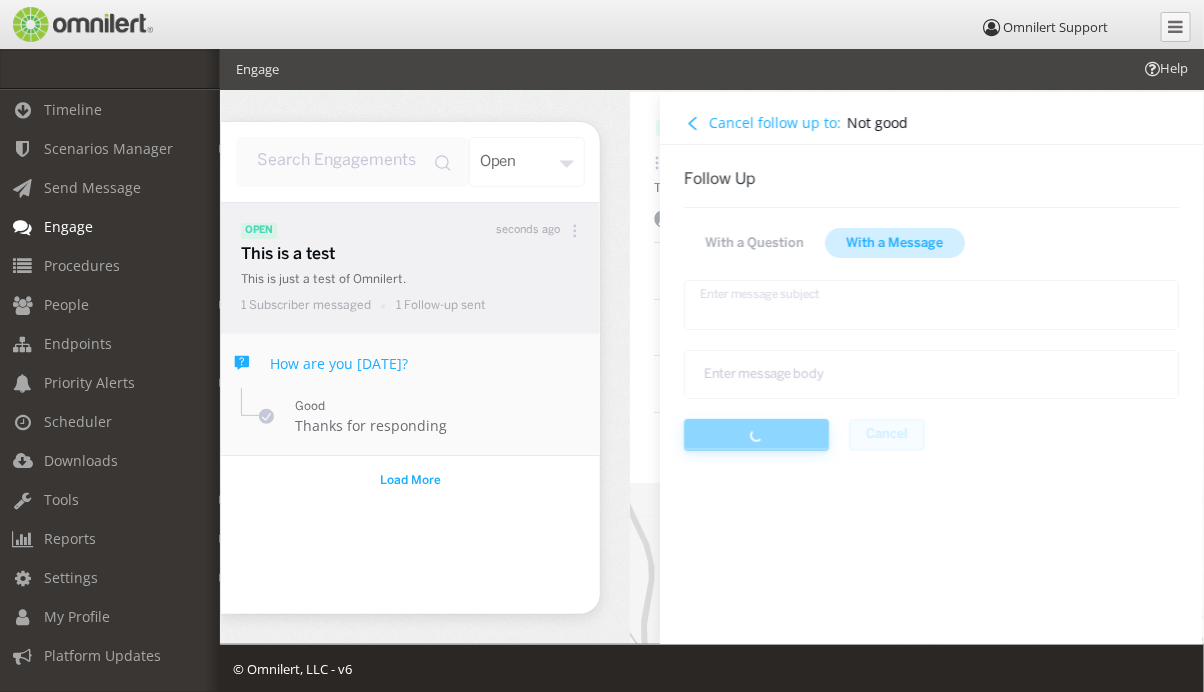 type 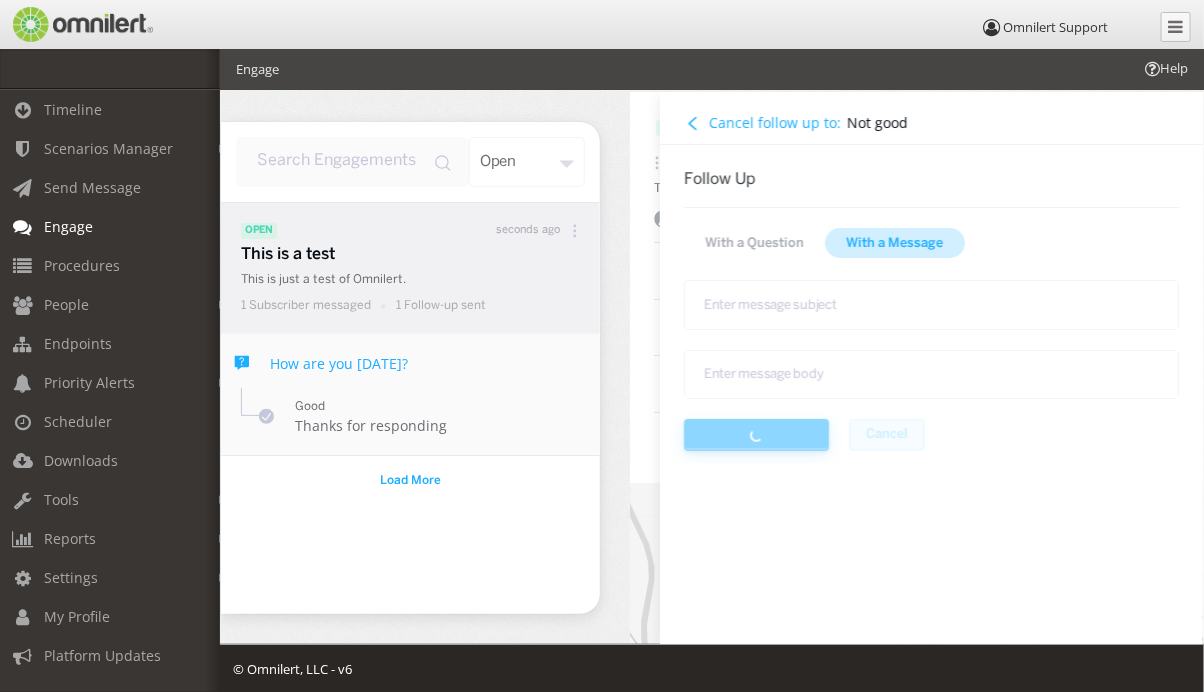 click on "Cancel follow up to:" at bounding box center [763, 123] 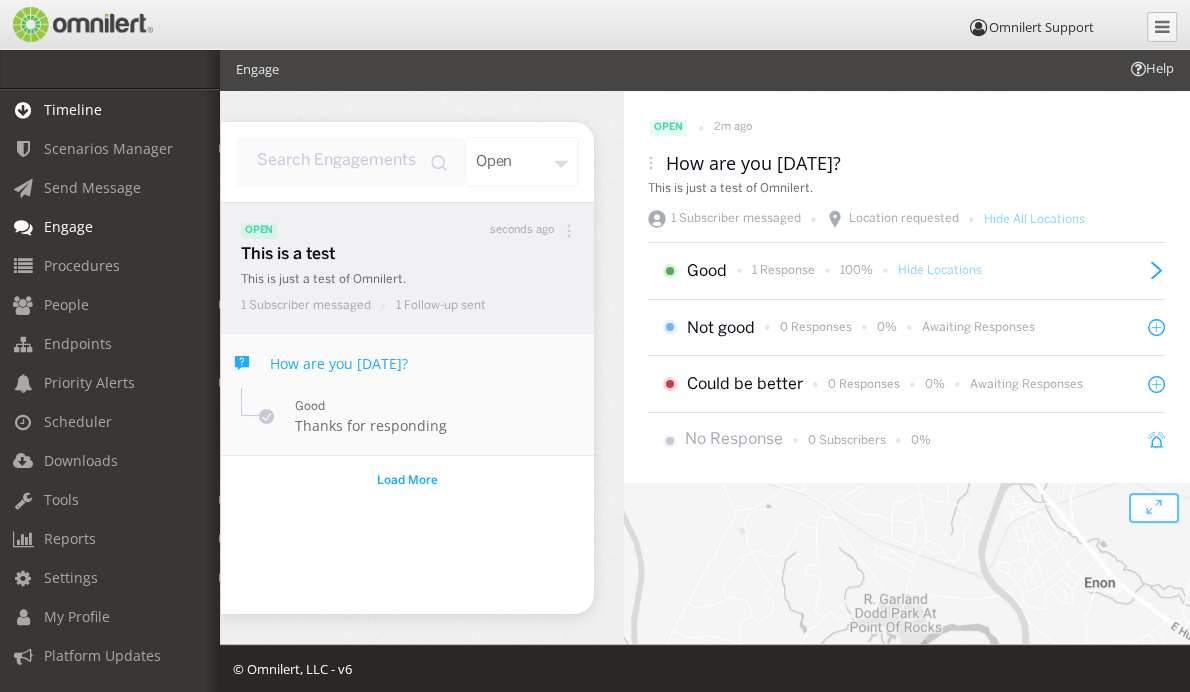 click on "Timeline" at bounding box center (73, 109) 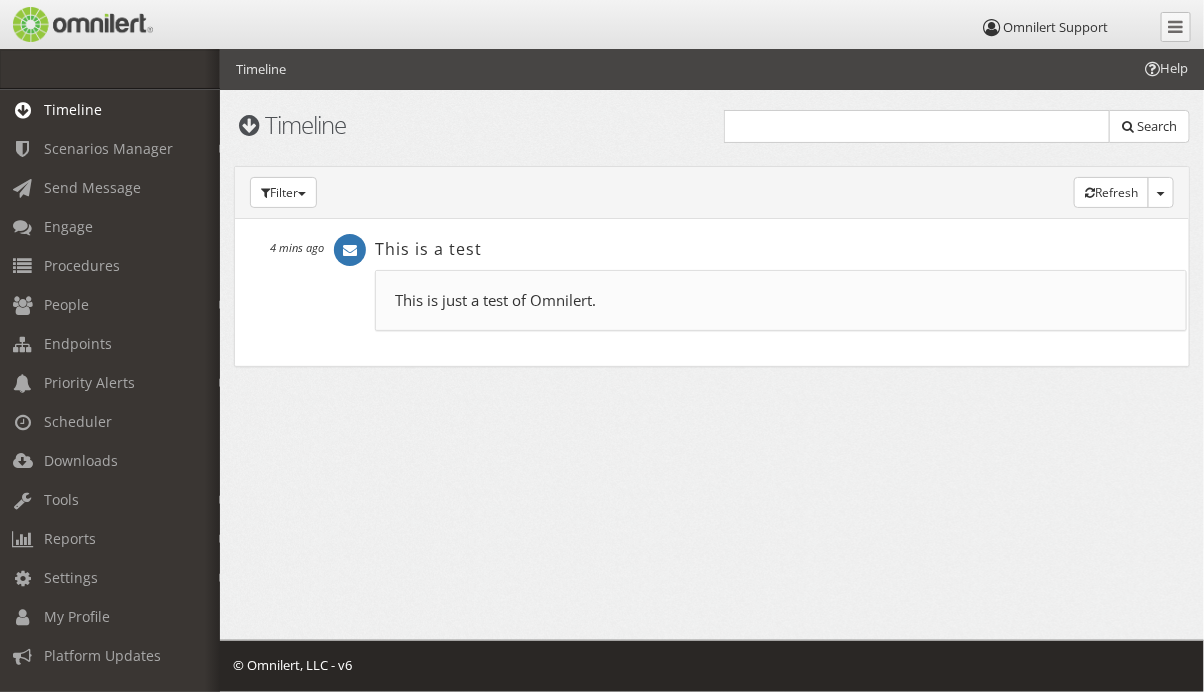 click on "This is just a test of Omnilert." at bounding box center (781, 300) 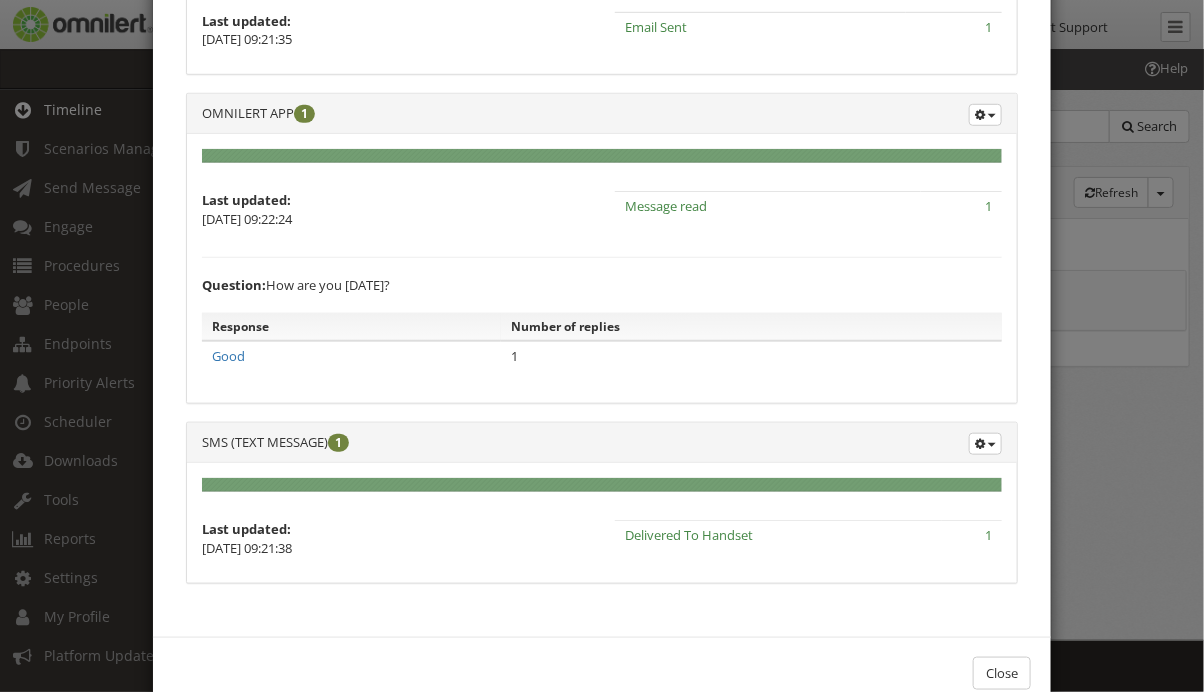 scroll, scrollTop: 426, scrollLeft: 0, axis: vertical 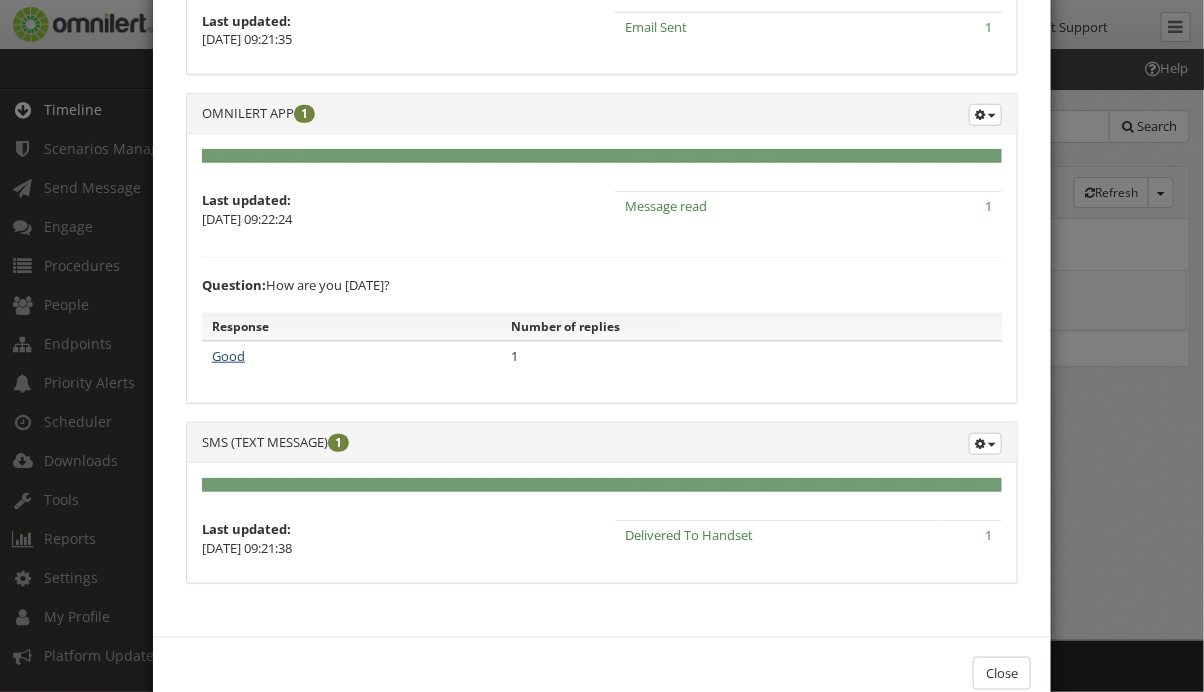 click on "Good" at bounding box center (228, 356) 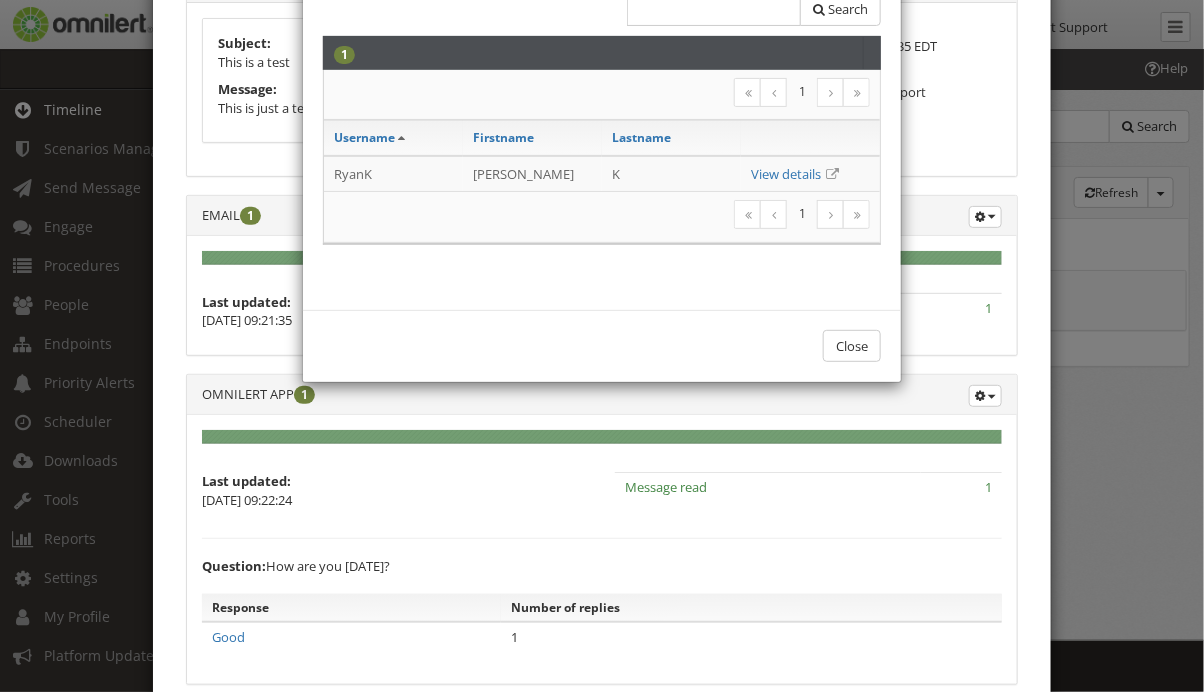 scroll, scrollTop: 145, scrollLeft: 0, axis: vertical 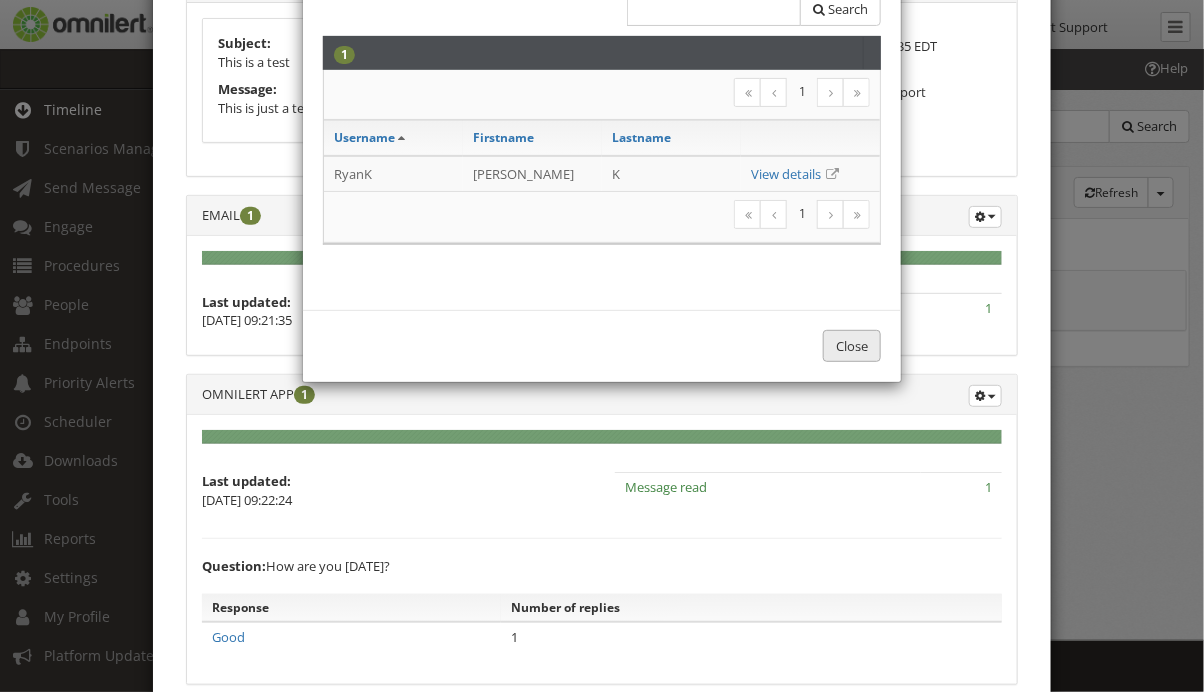 click on "Close" at bounding box center (852, 346) 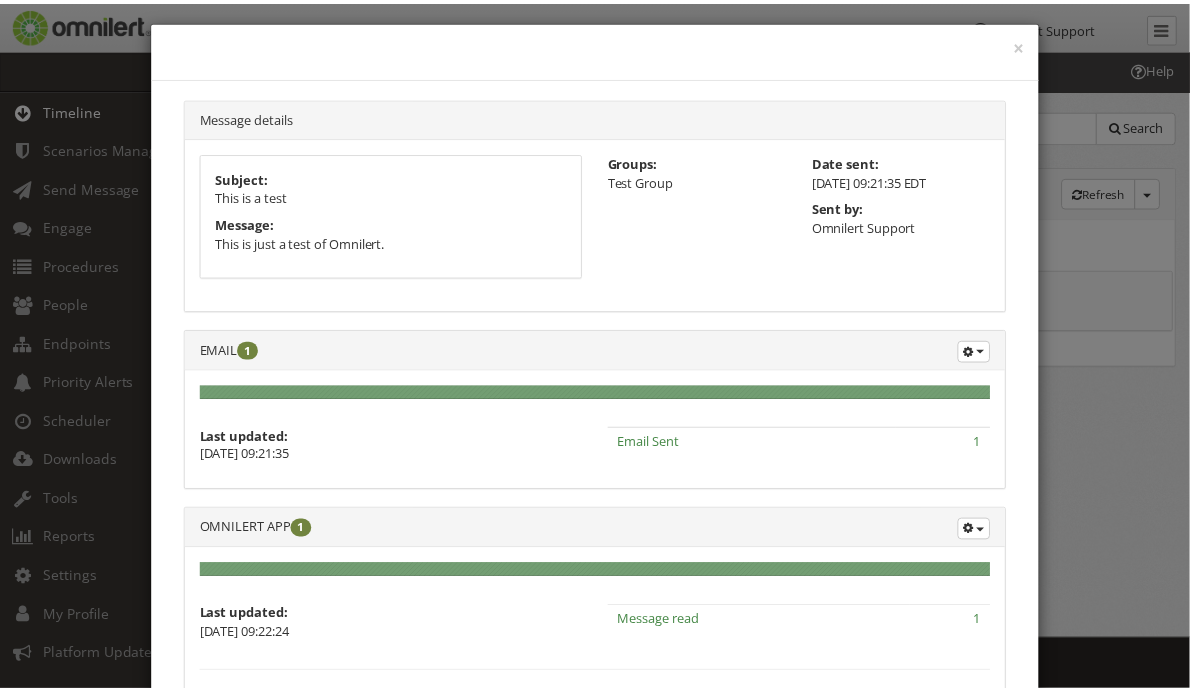 scroll, scrollTop: 12, scrollLeft: 0, axis: vertical 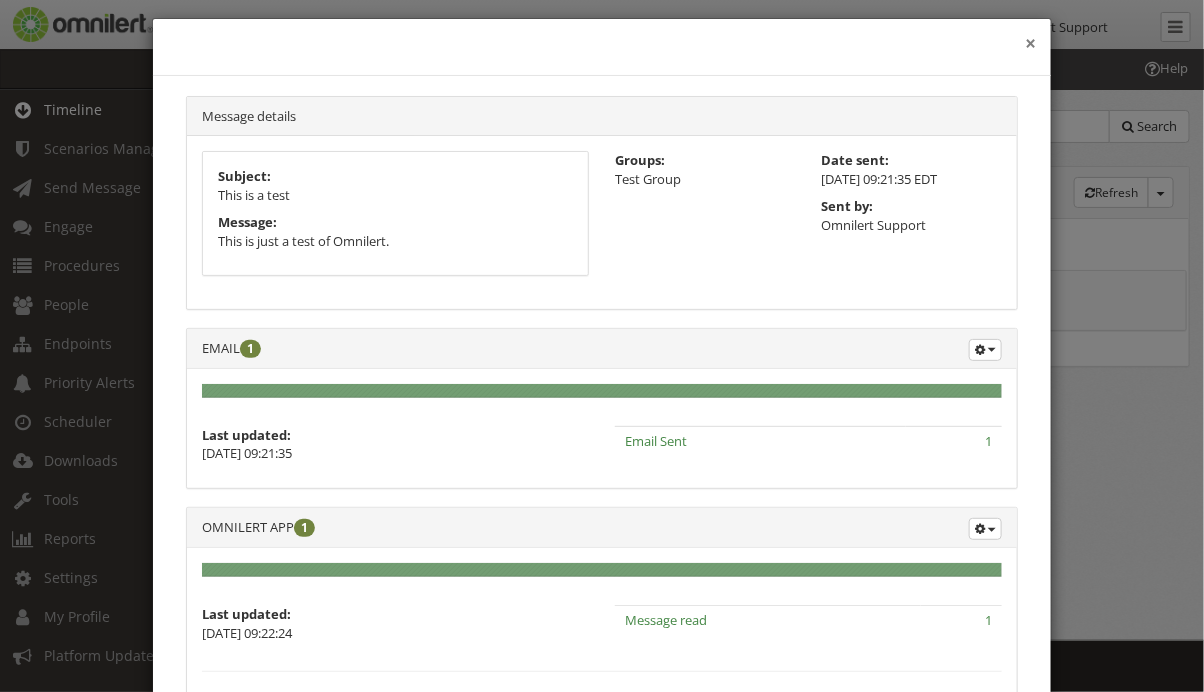 click on "×" at bounding box center [1030, 44] 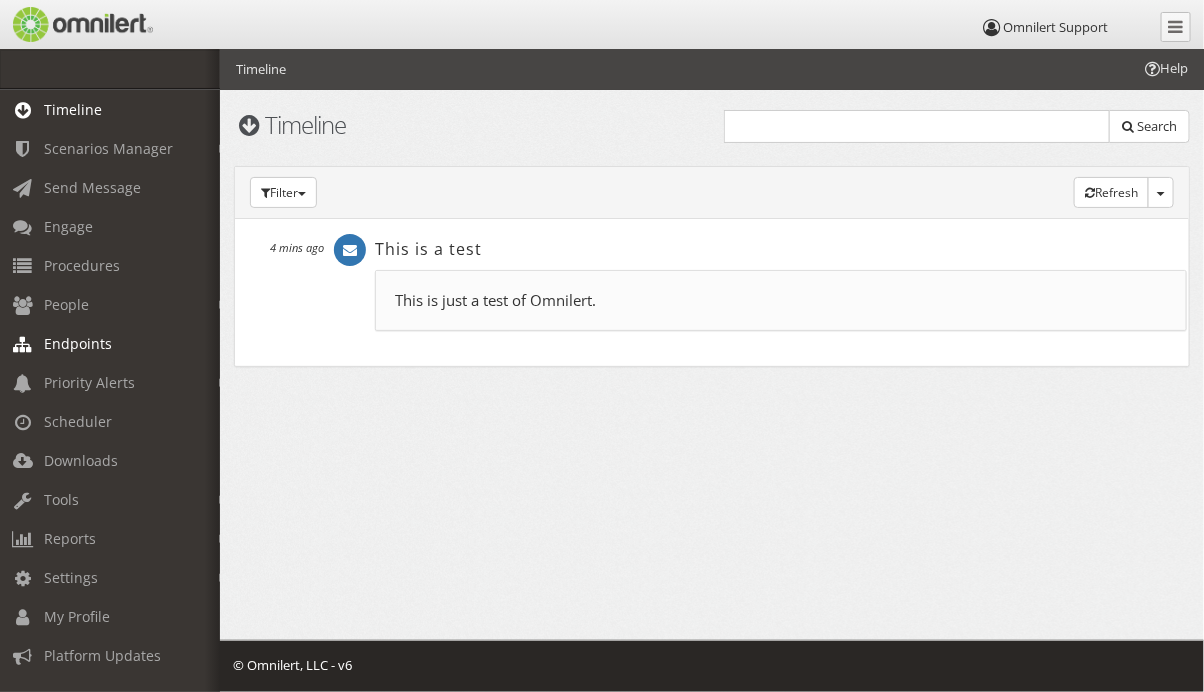 click on "Endpoints" at bounding box center (119, 343) 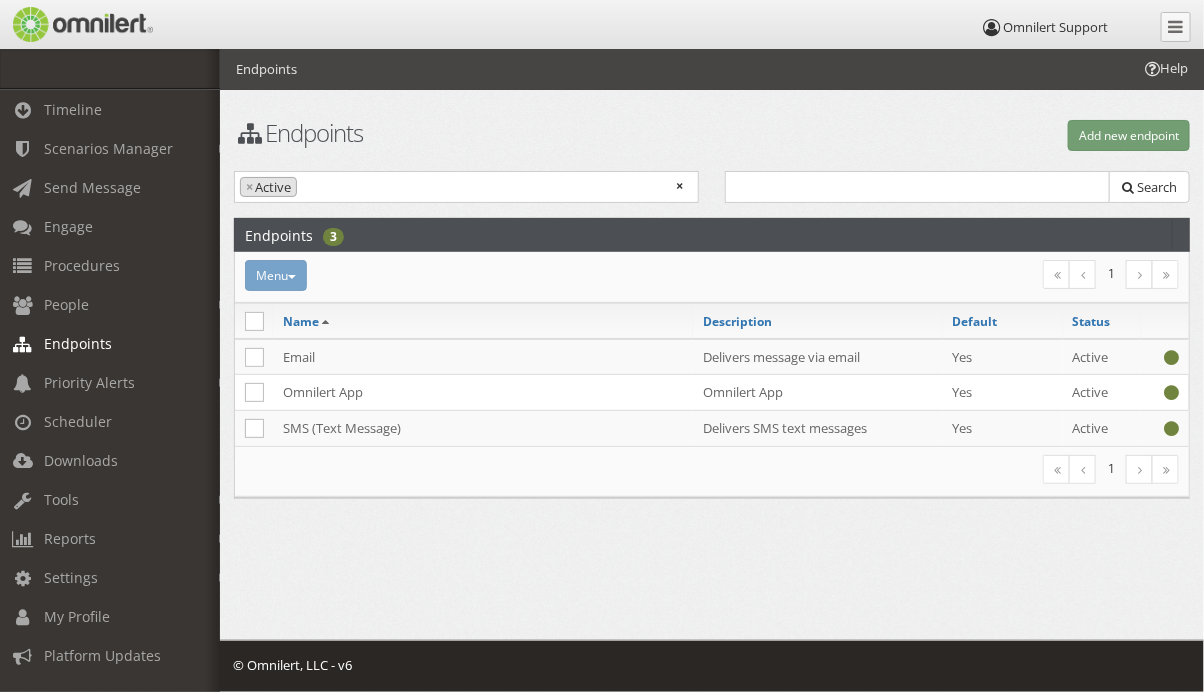 click on "× × Active" at bounding box center [466, 185] 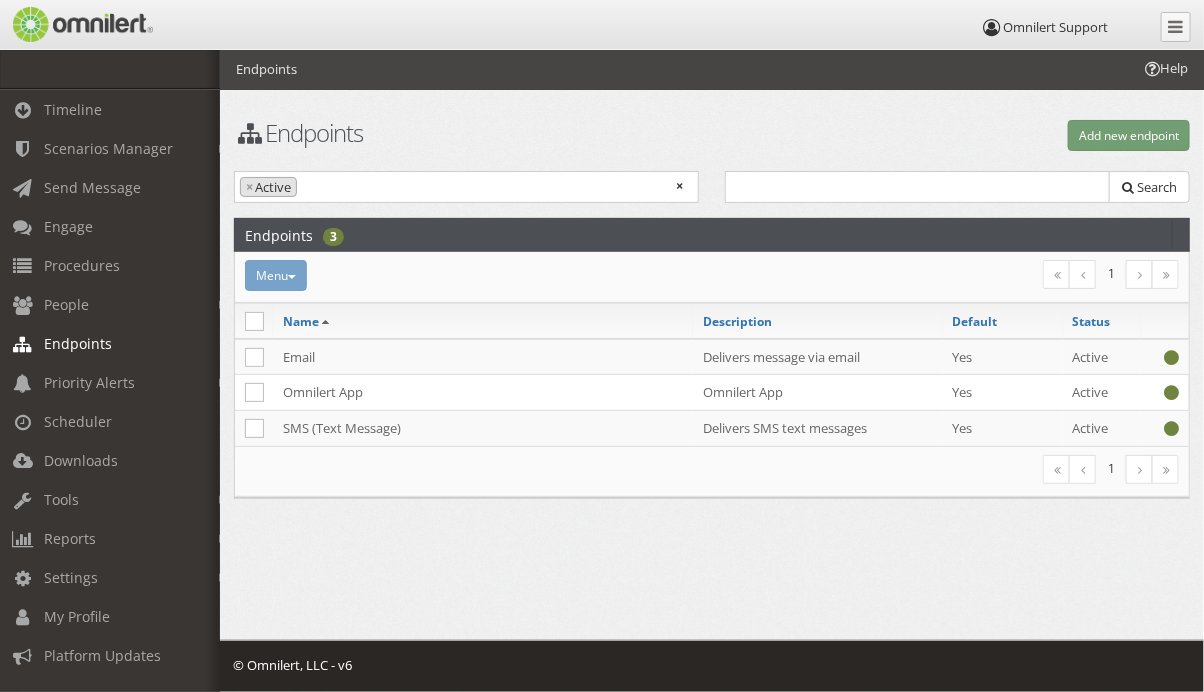 click on "Endpoints
Add new endpoint
Active
Inactive
× × Active
Search
Endpoints
3
Menu
Activate
Inactivate
[GEOGRAPHIC_DATA]
1
Name" at bounding box center [712, 294] 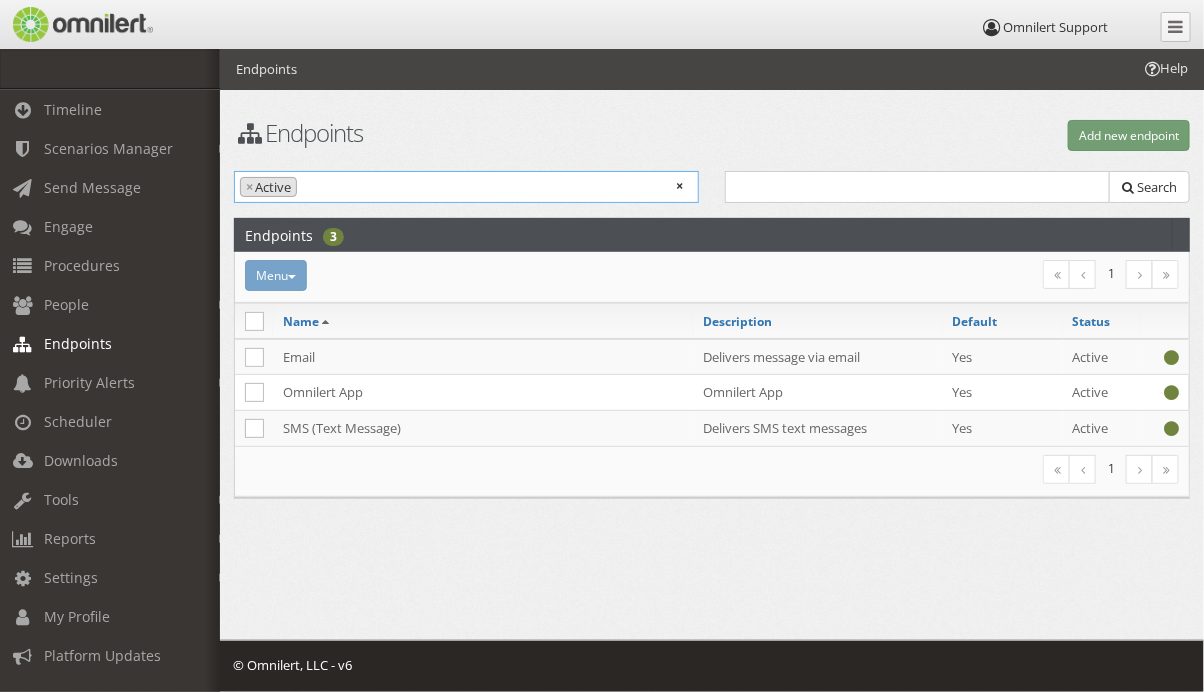 click on "× × Active" at bounding box center (466, 185) 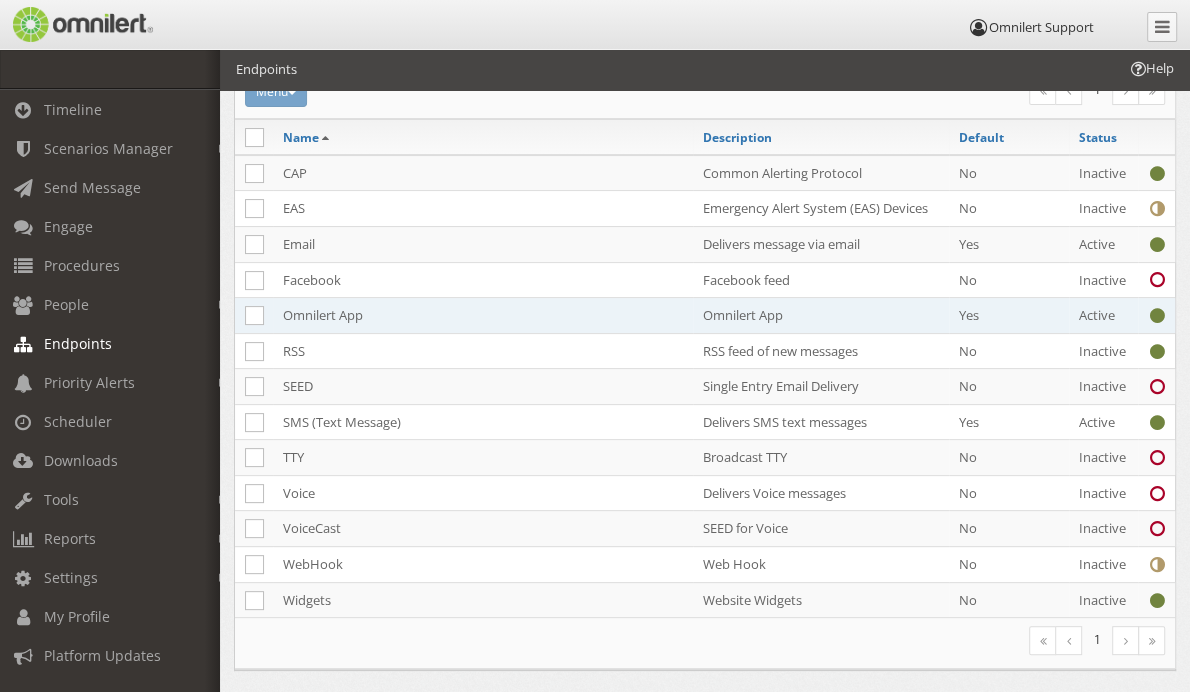 scroll, scrollTop: 0, scrollLeft: 0, axis: both 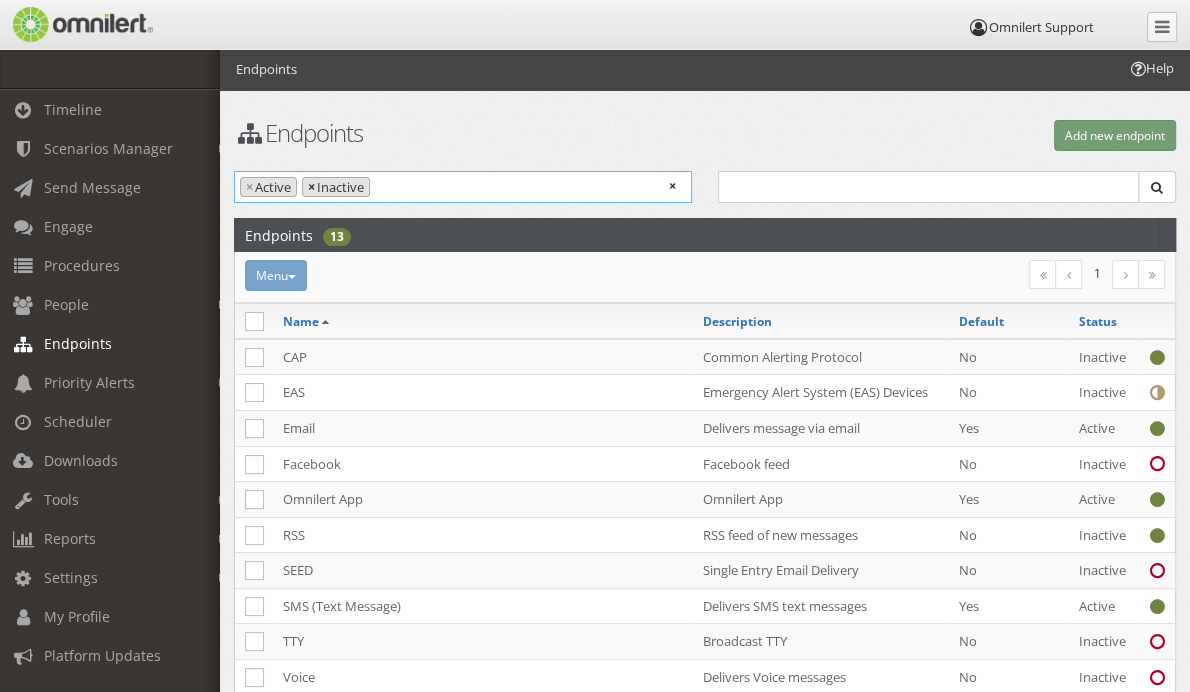 click on "×" at bounding box center [311, 187] 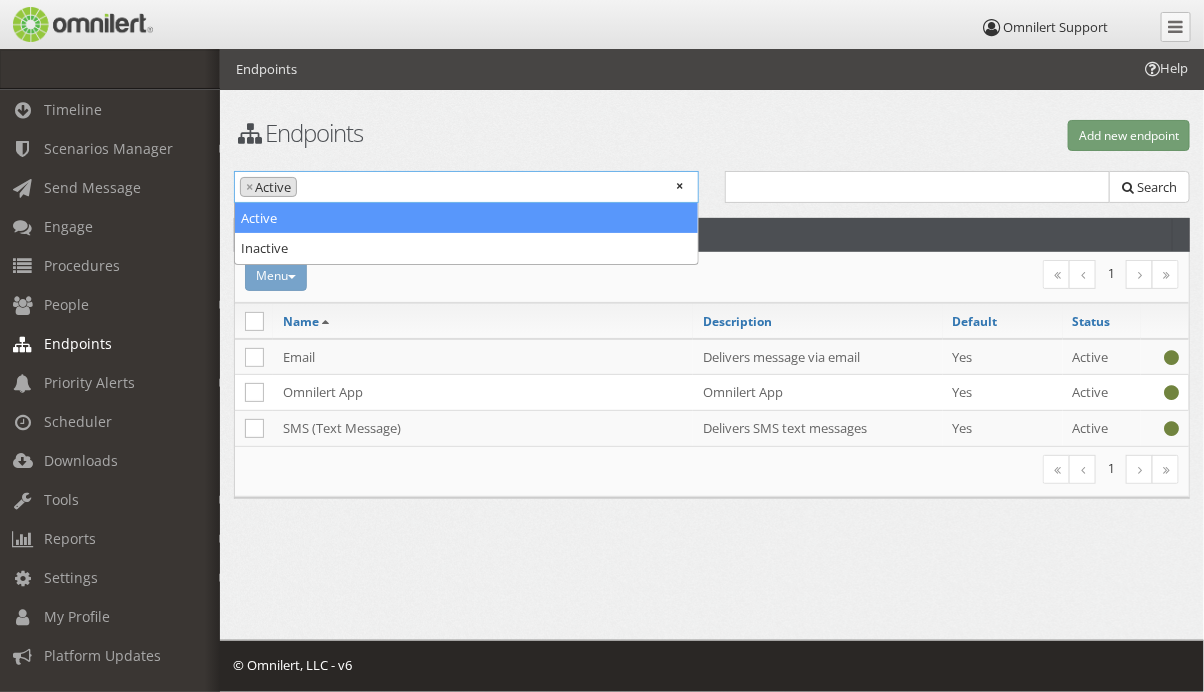 click on "Add new endpoint" at bounding box center [957, 135] 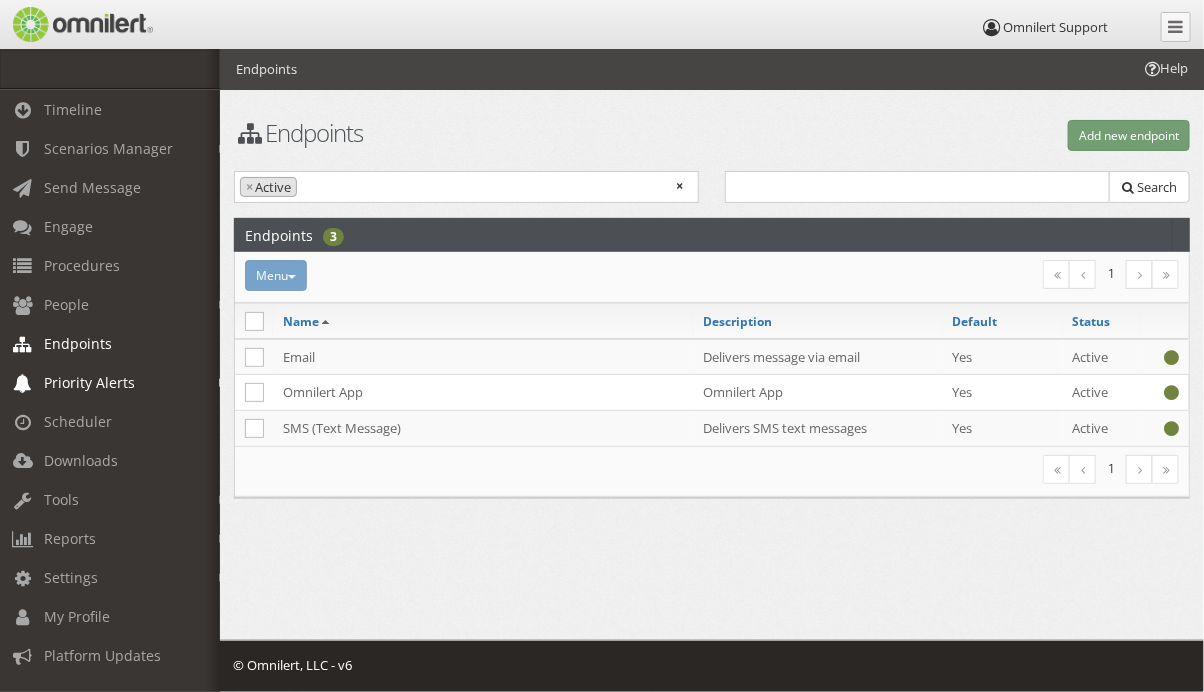click on "Priority Alerts" at bounding box center [89, 382] 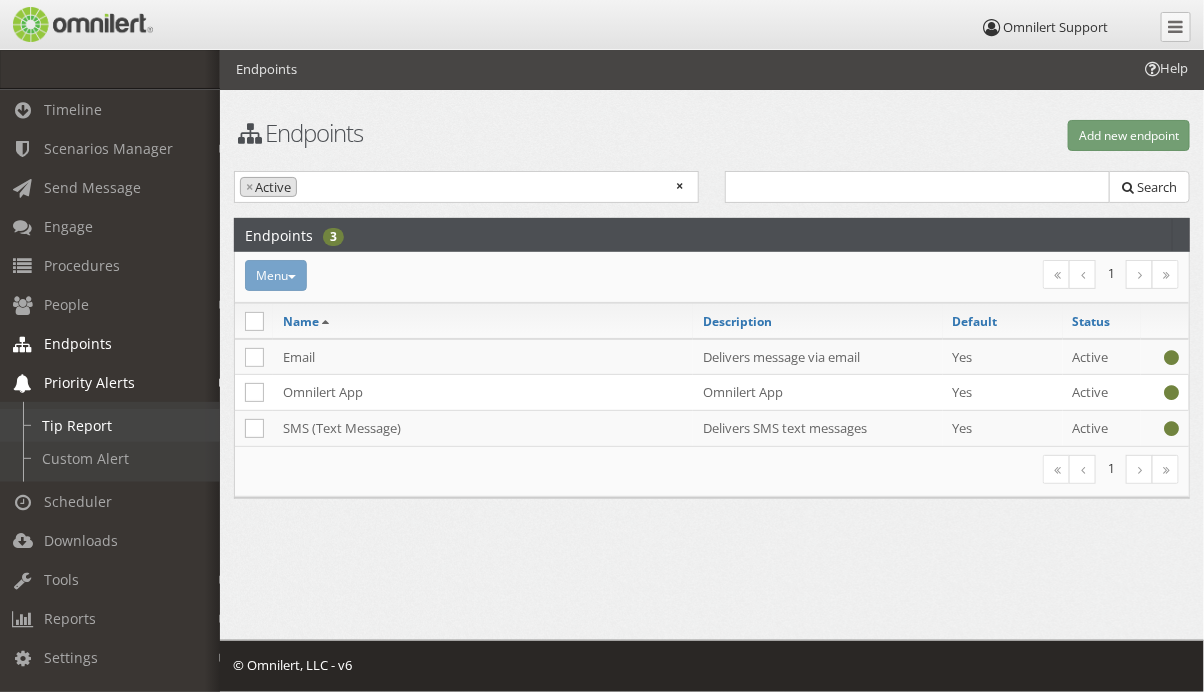 click on "Tip Report" at bounding box center [119, 425] 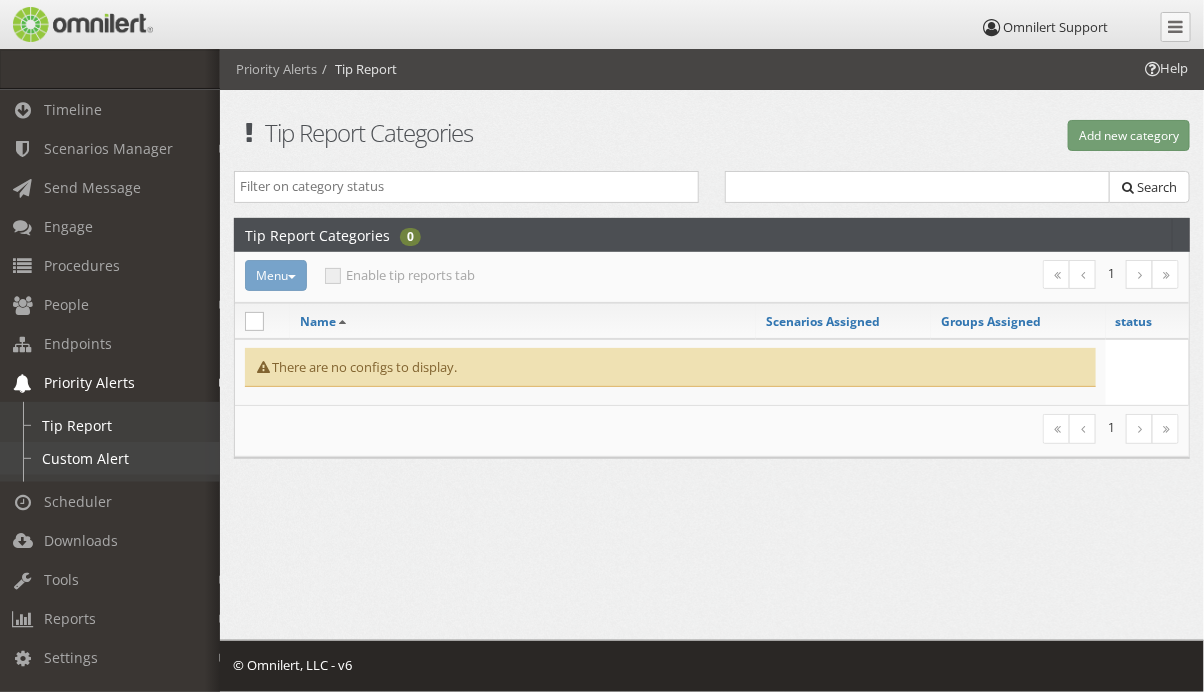 click on "Custom Alert" at bounding box center [119, 458] 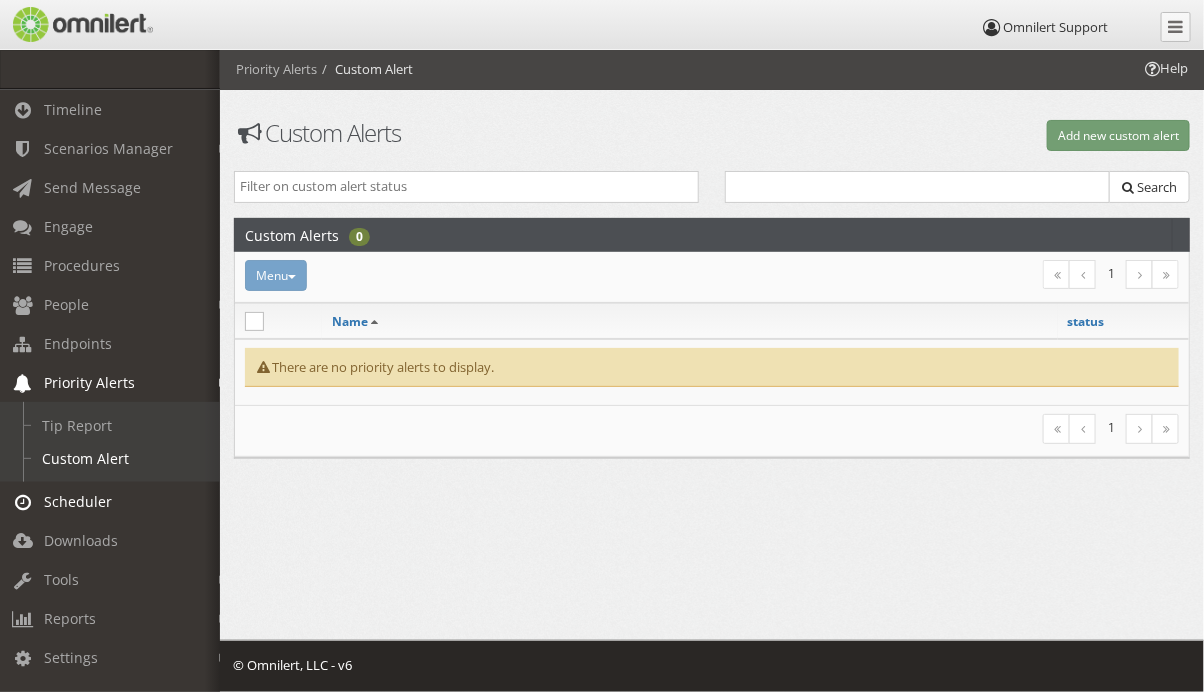 click on "Scheduler" at bounding box center [78, 501] 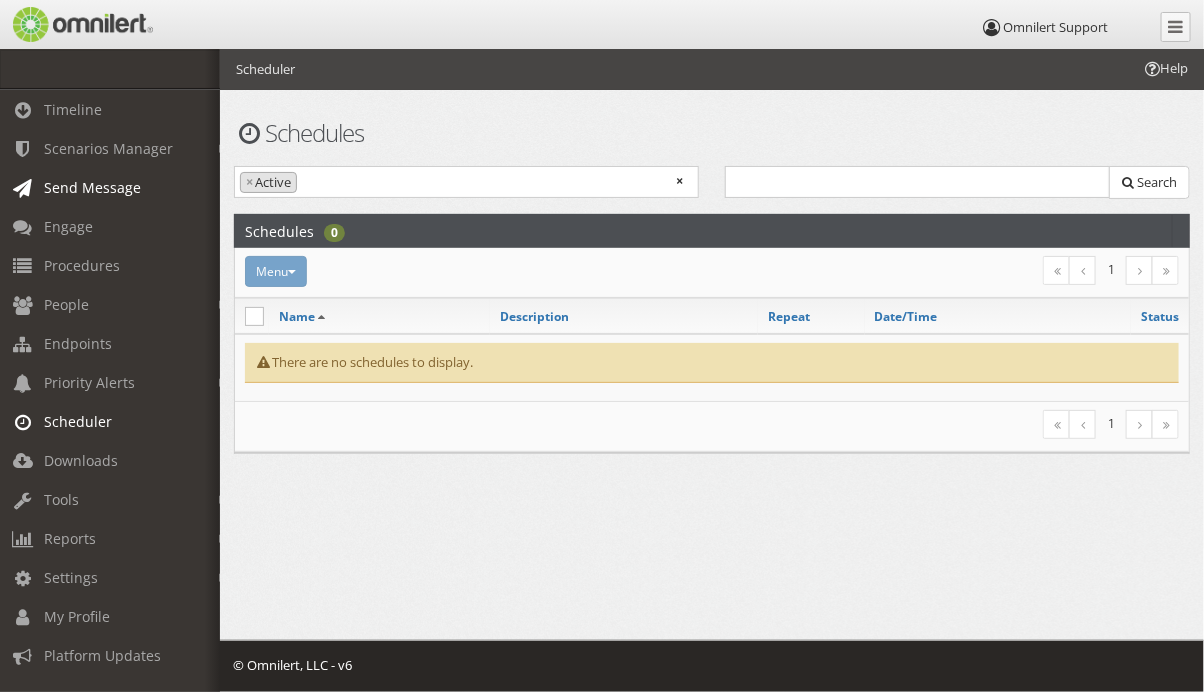 click on "Send Message" at bounding box center (92, 187) 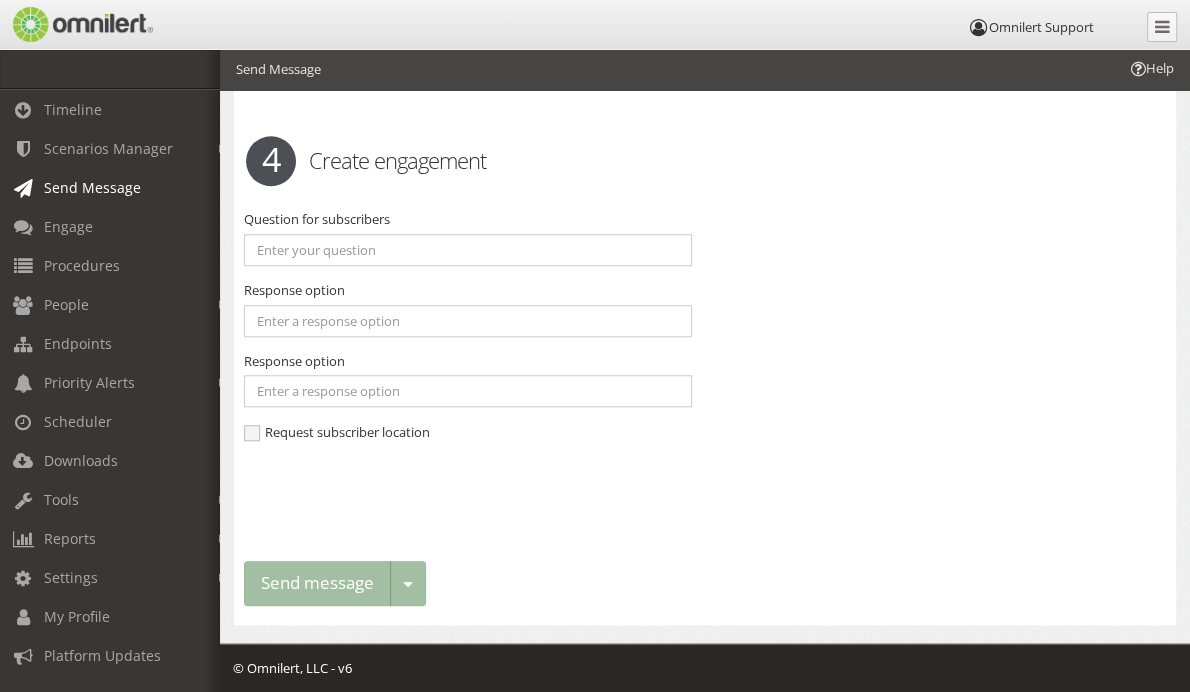 scroll, scrollTop: 1013, scrollLeft: 0, axis: vertical 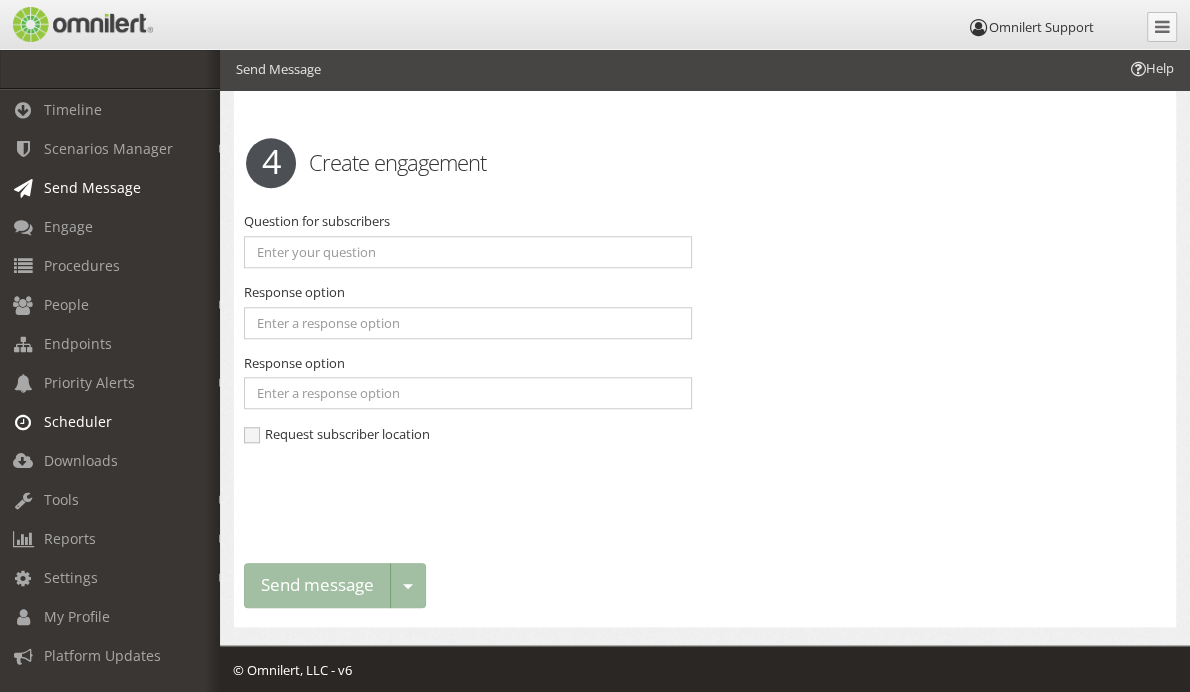 click on "Scheduler" at bounding box center (78, 421) 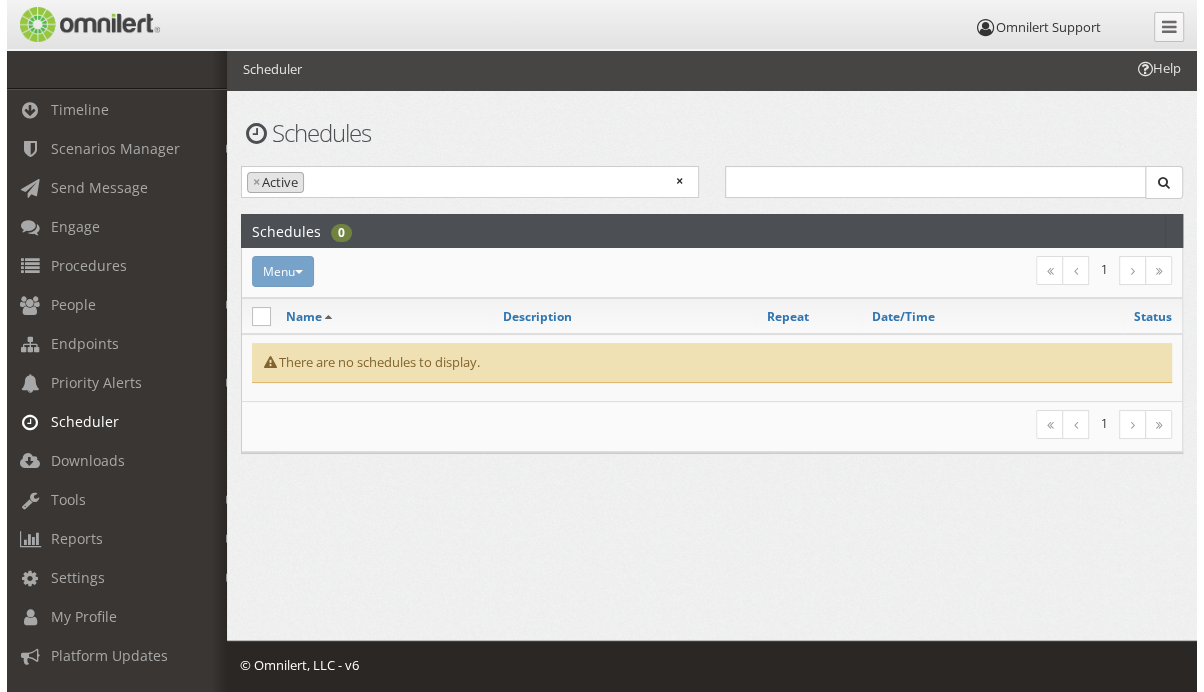 scroll, scrollTop: 0, scrollLeft: 0, axis: both 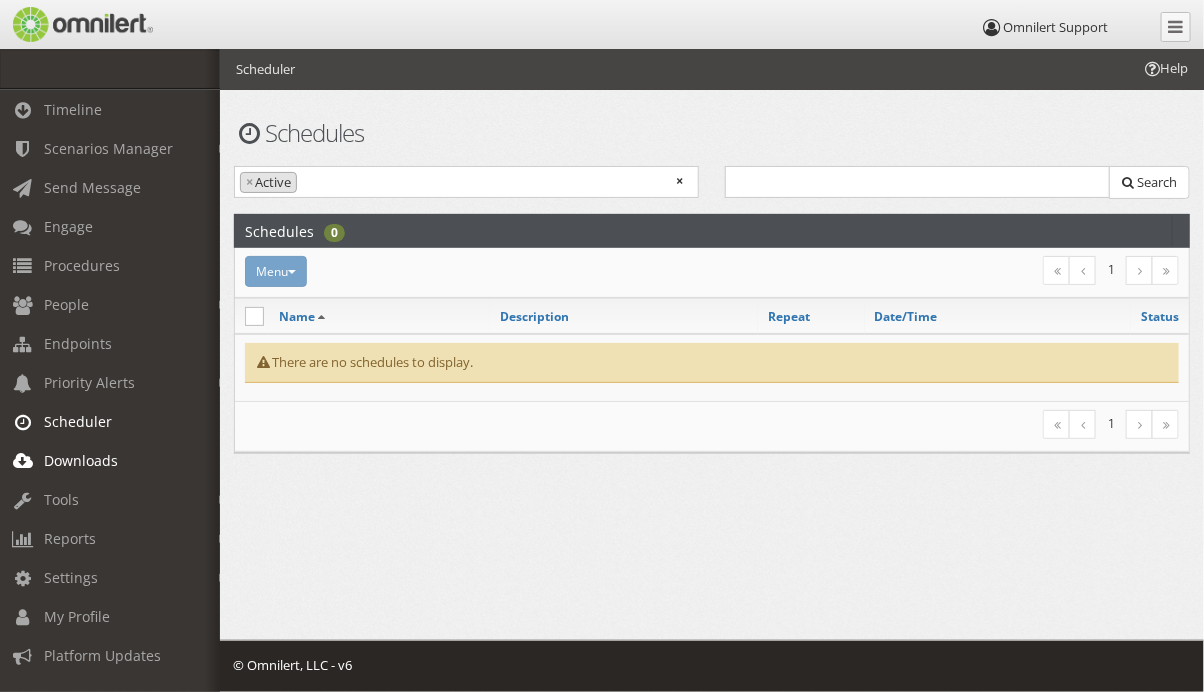 click on "Downloads" at bounding box center (81, 460) 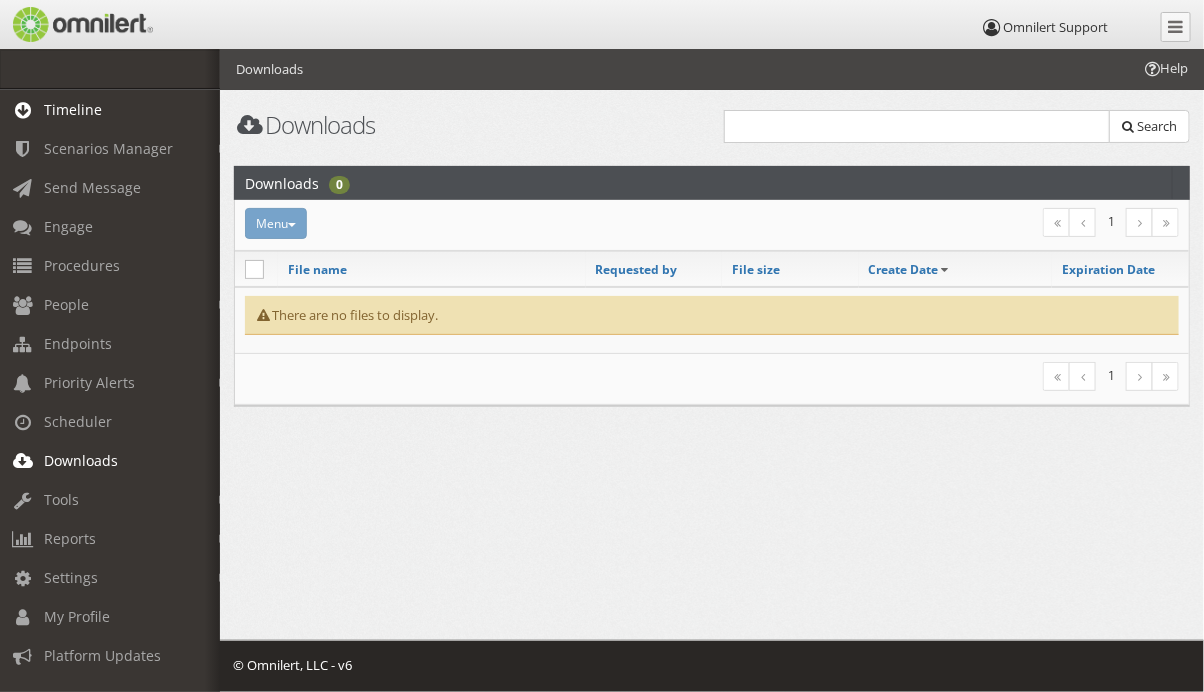 click on "Timeline" at bounding box center (73, 109) 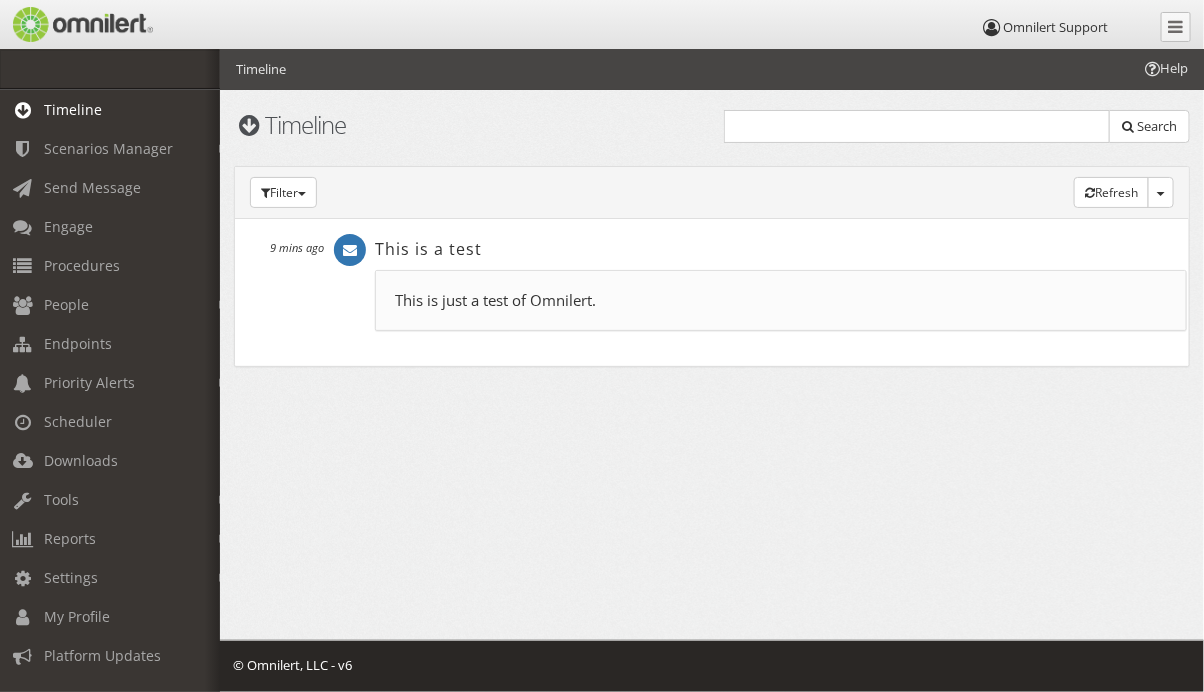 click on "This is just a test of Omnilert." at bounding box center [781, 300] 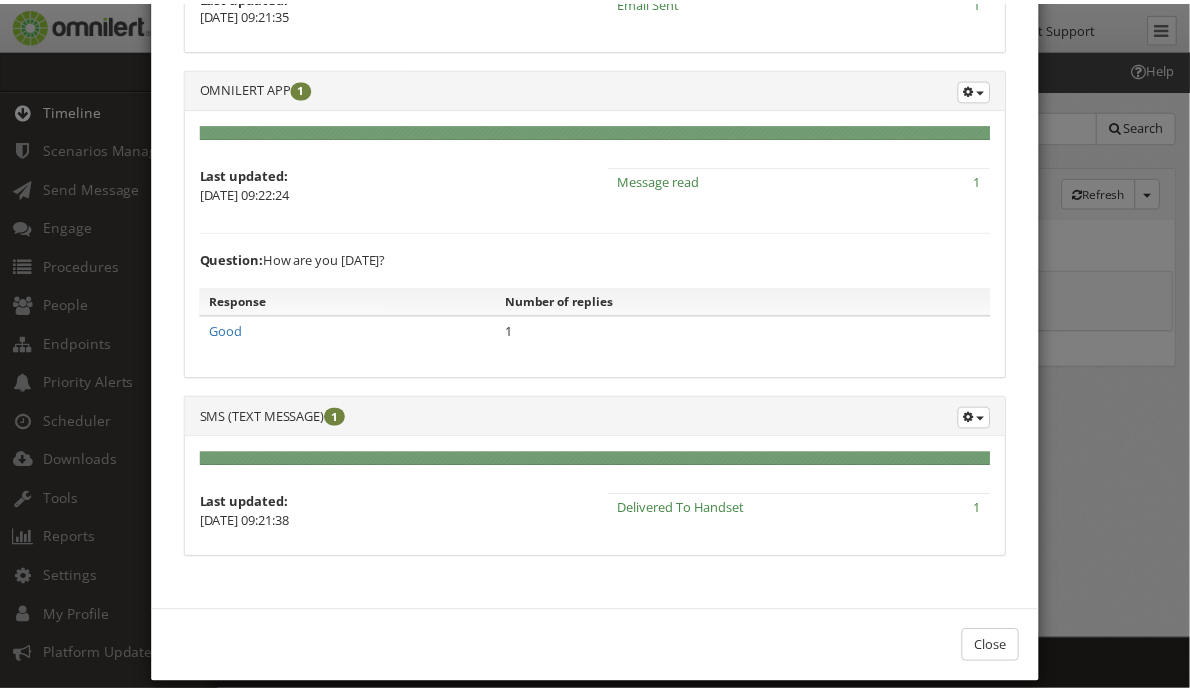 scroll, scrollTop: 453, scrollLeft: 0, axis: vertical 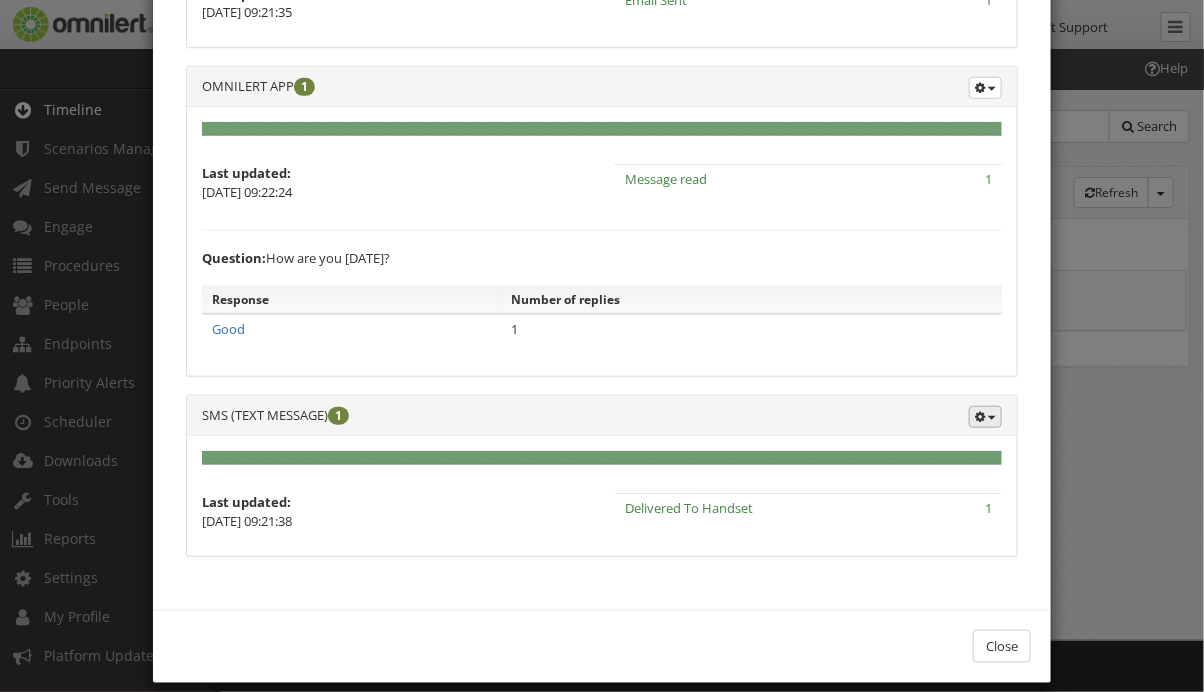 click at bounding box center [985, -91] 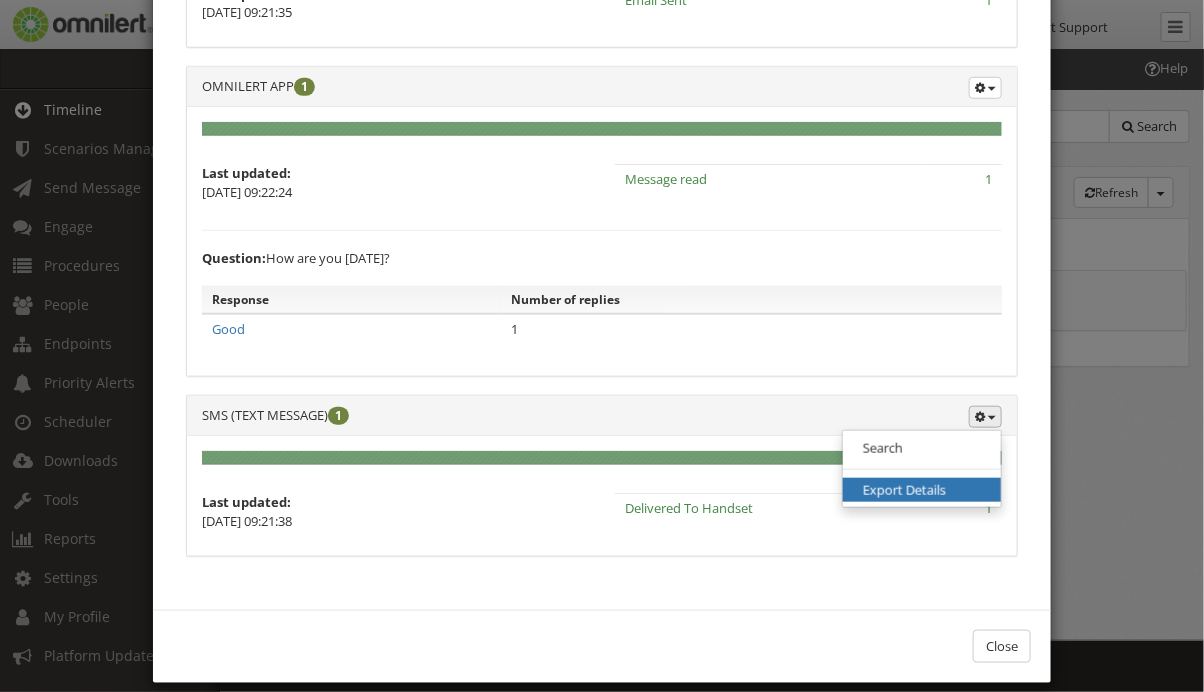 click on "Export Details" at bounding box center (922, 490) 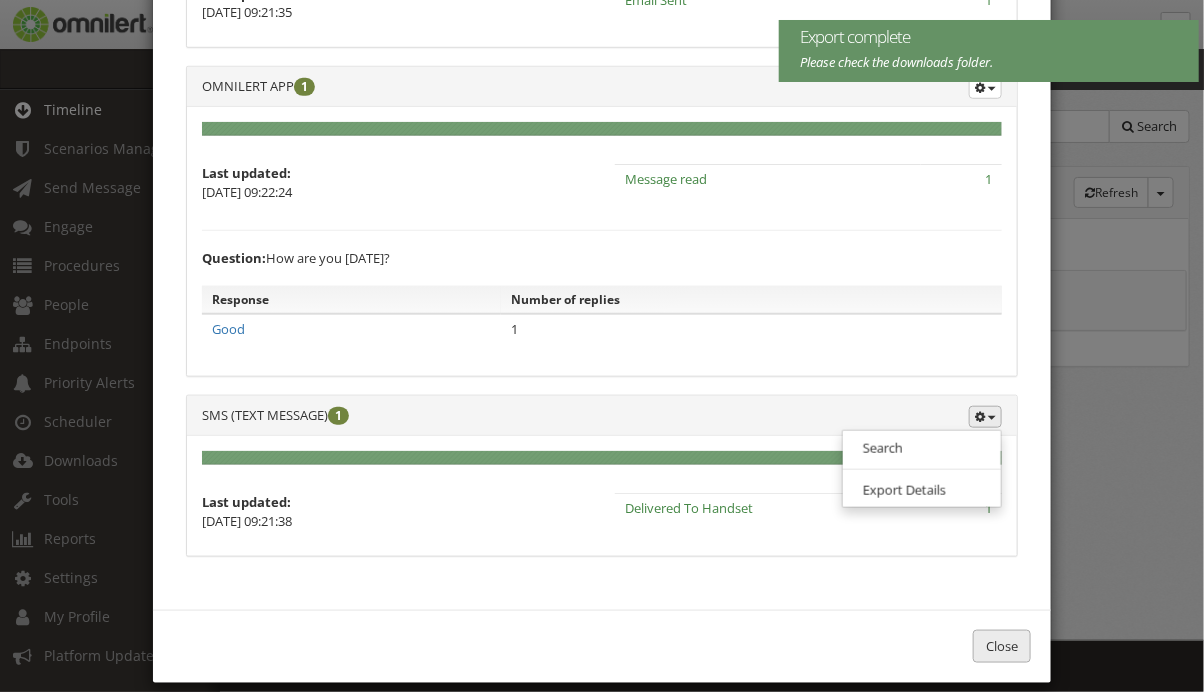 click on "Close" at bounding box center [1002, 646] 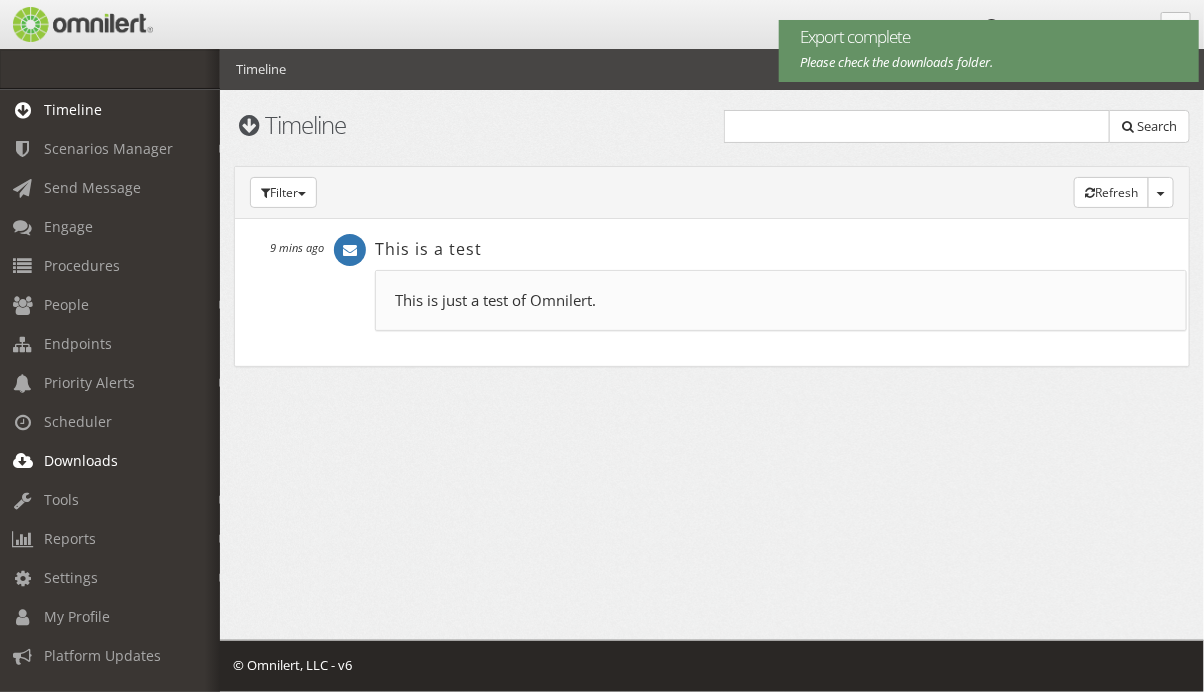 click on "Downloads" at bounding box center [81, 460] 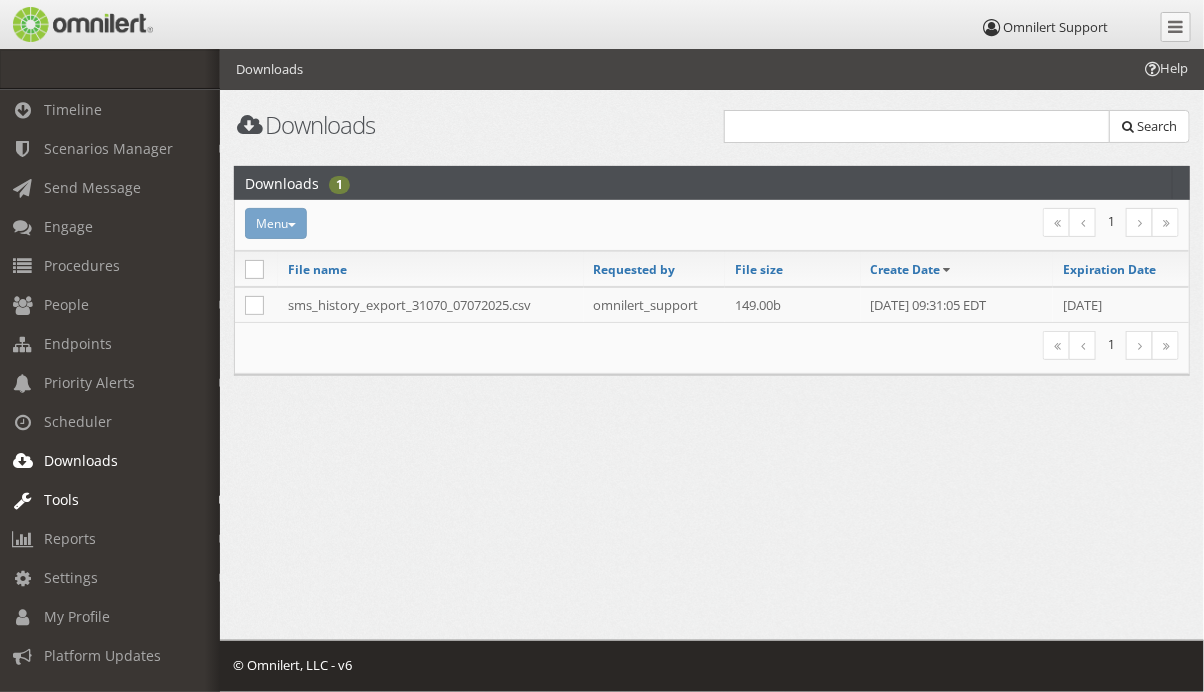 click on "Tools" at bounding box center [119, 499] 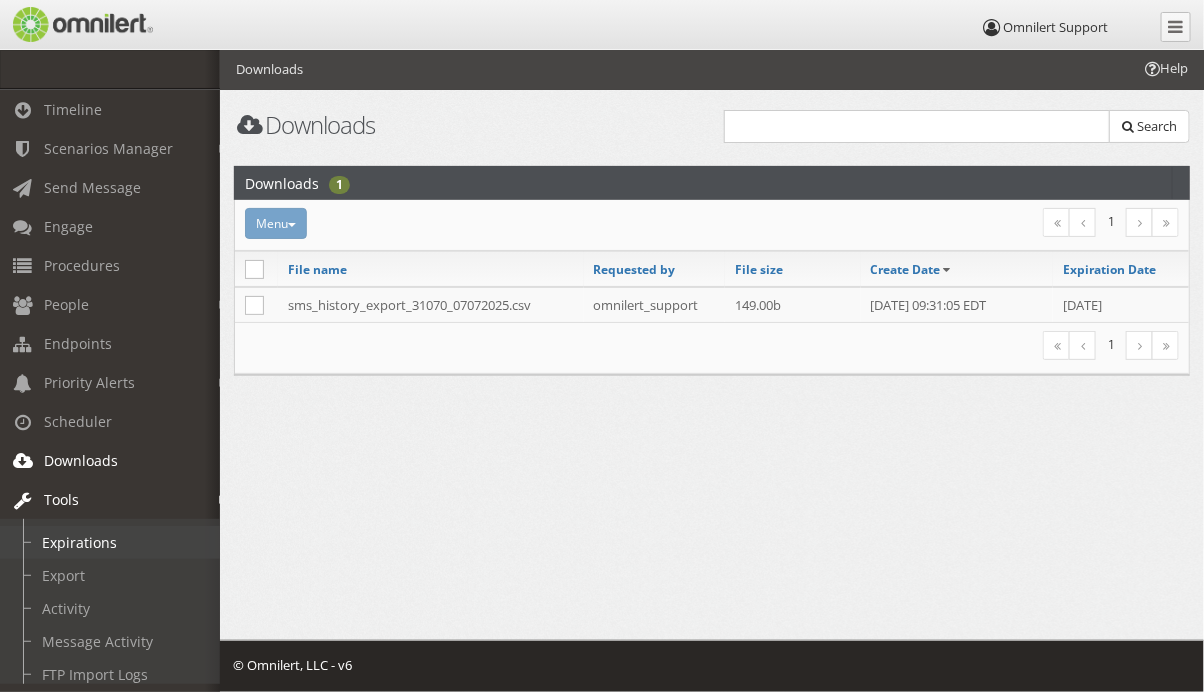 click on "Expirations" at bounding box center (119, 542) 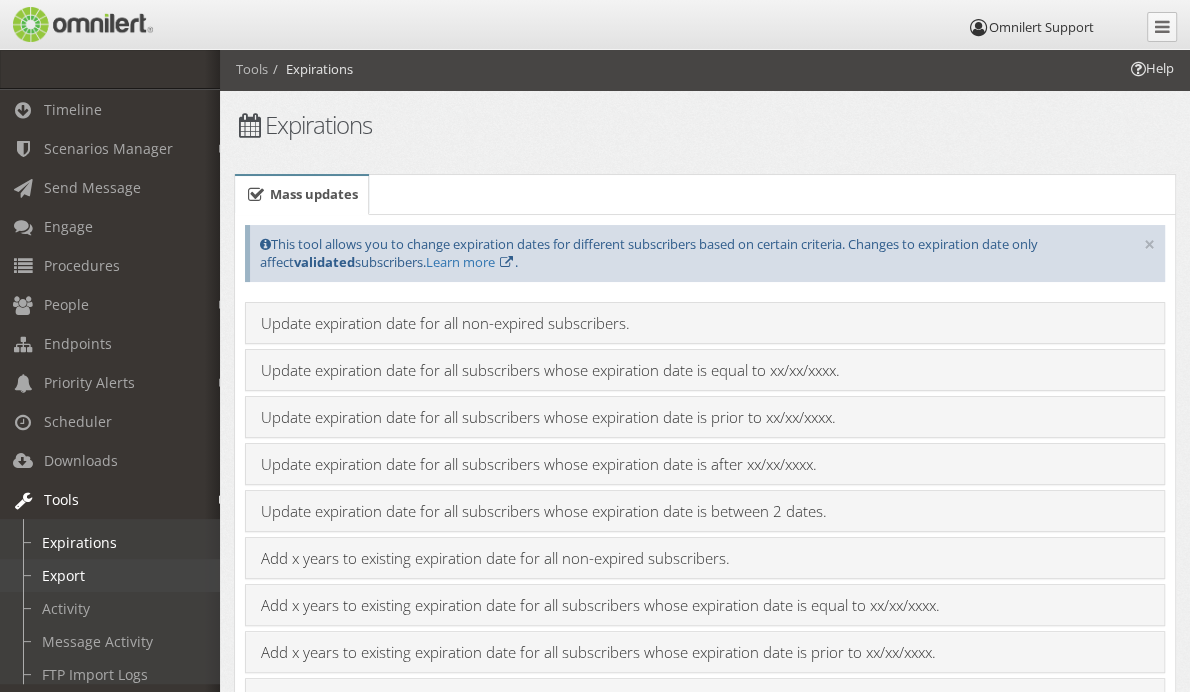 click on "Export" at bounding box center [119, 575] 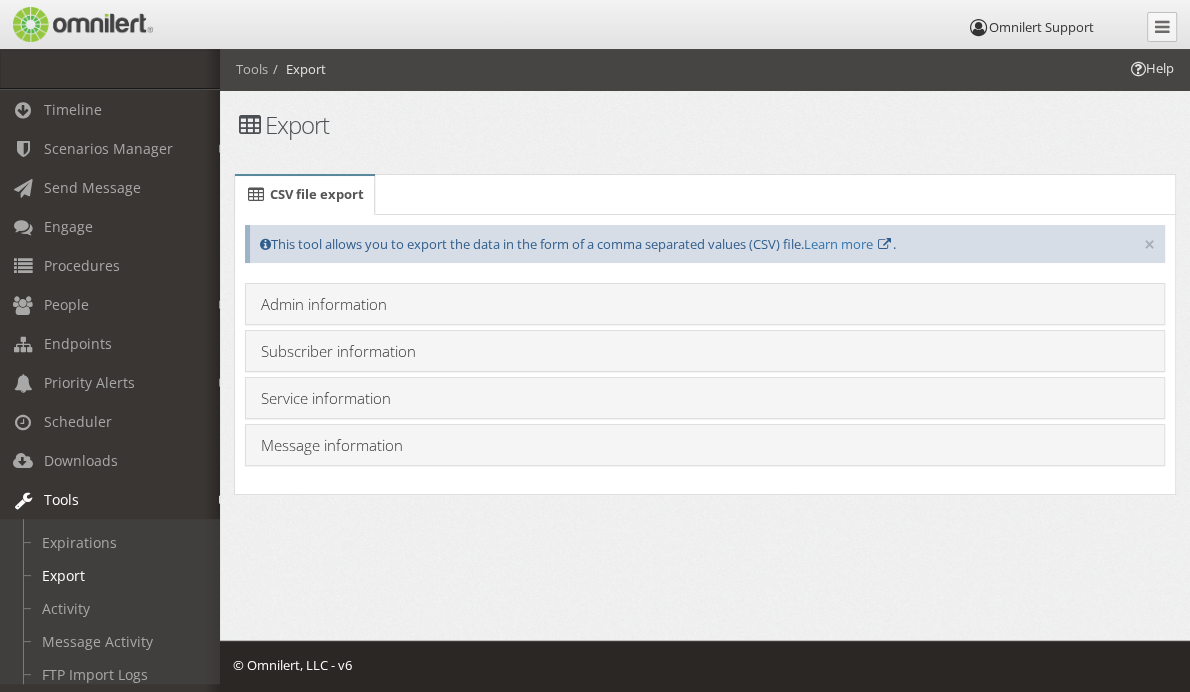 scroll, scrollTop: 0, scrollLeft: 0, axis: both 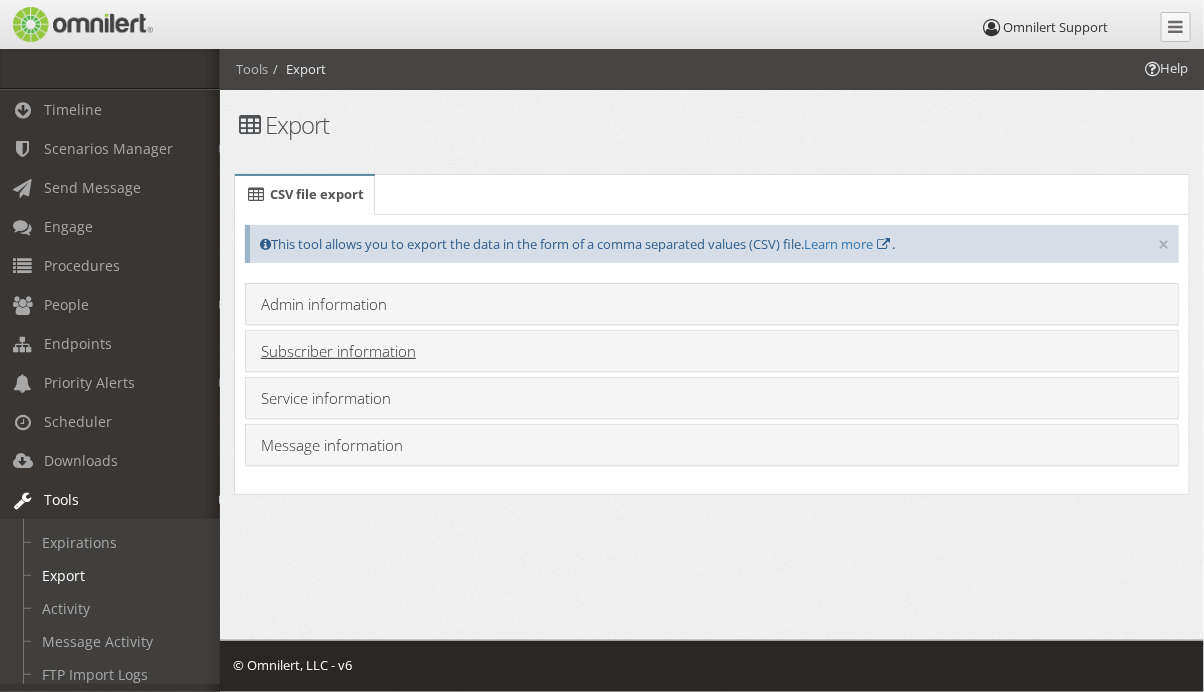 click on "Subscriber information" at bounding box center (338, 351) 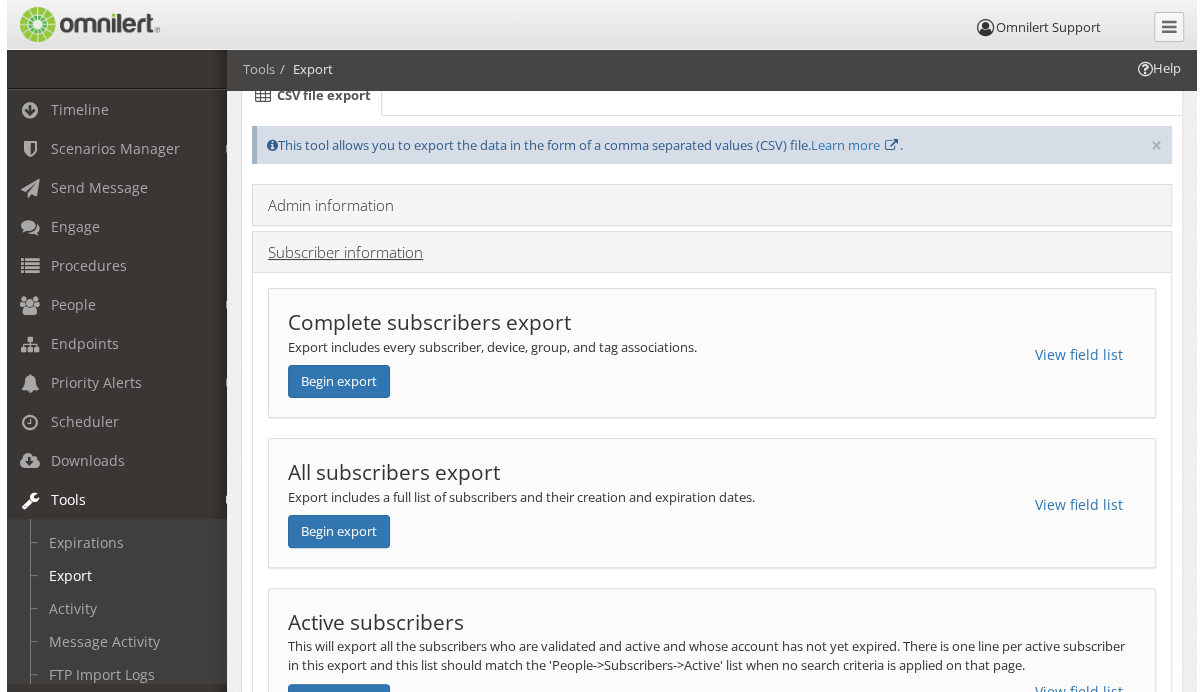 scroll, scrollTop: 0, scrollLeft: 0, axis: both 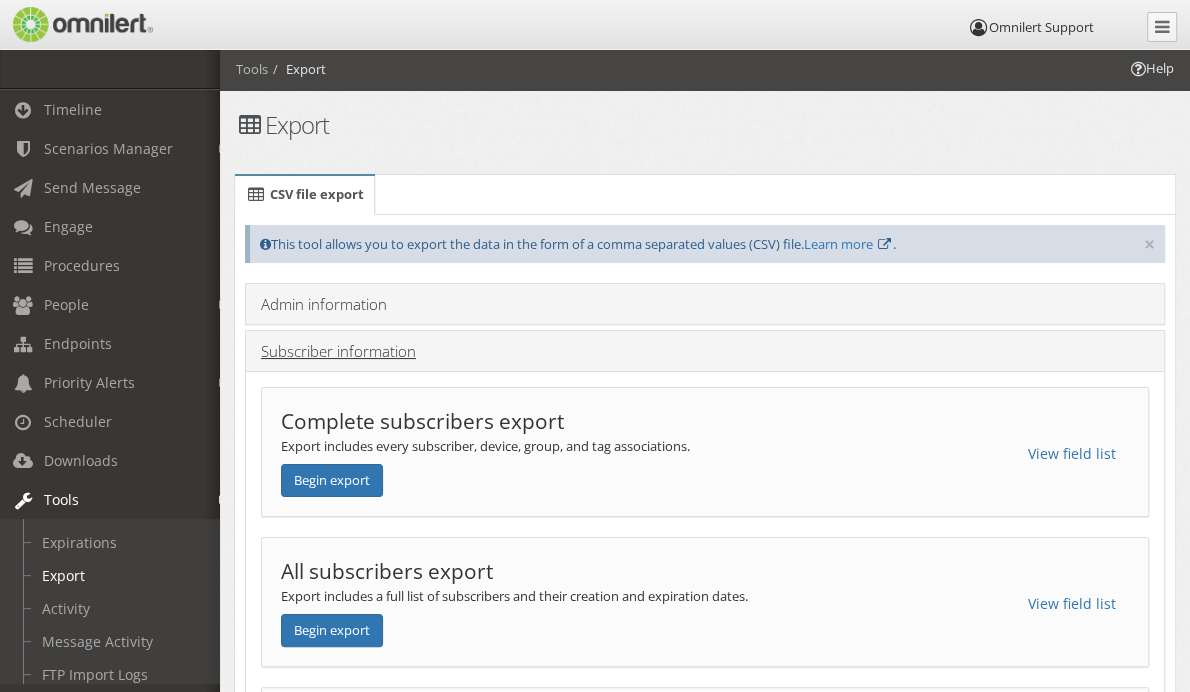 click on "Subscriber information" at bounding box center [338, 351] 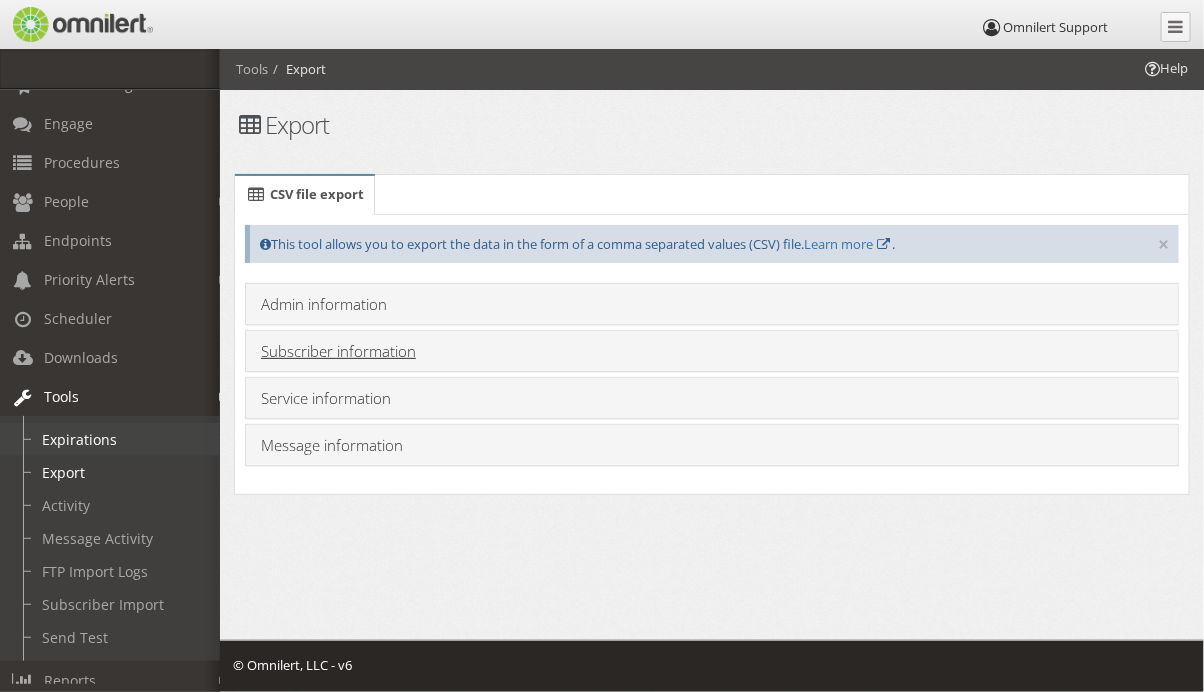 scroll, scrollTop: 103, scrollLeft: 0, axis: vertical 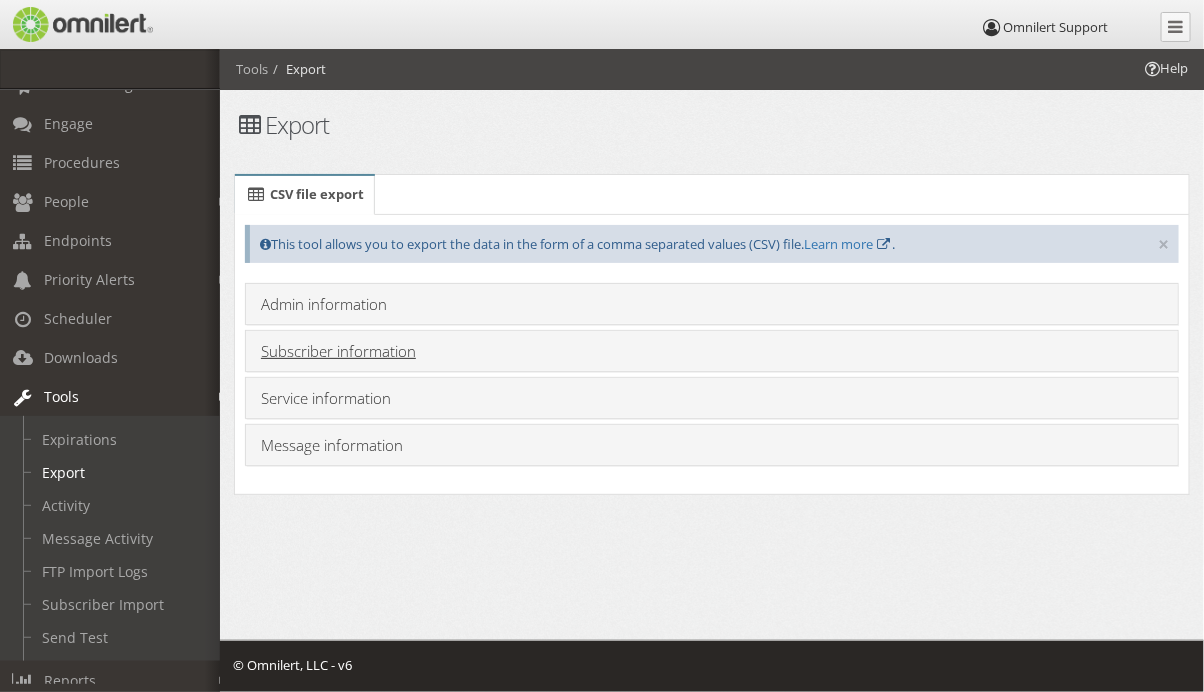 click on "Subscriber information" at bounding box center (338, 351) 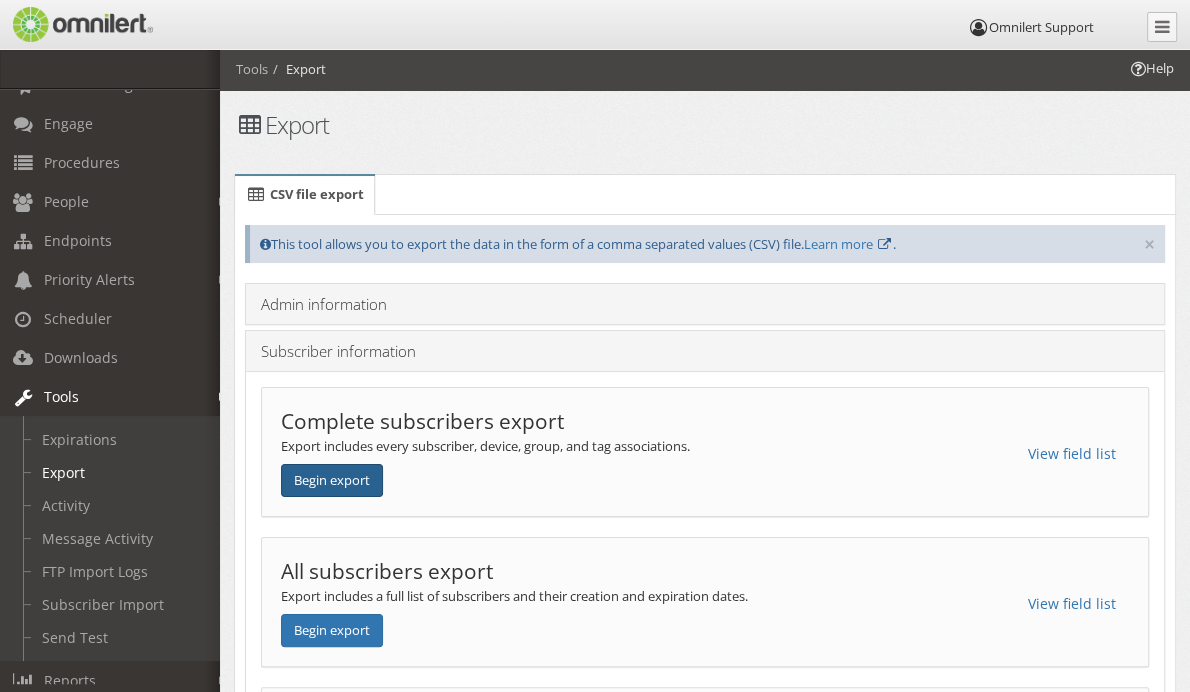 click on "Begin export" at bounding box center (332, 480) 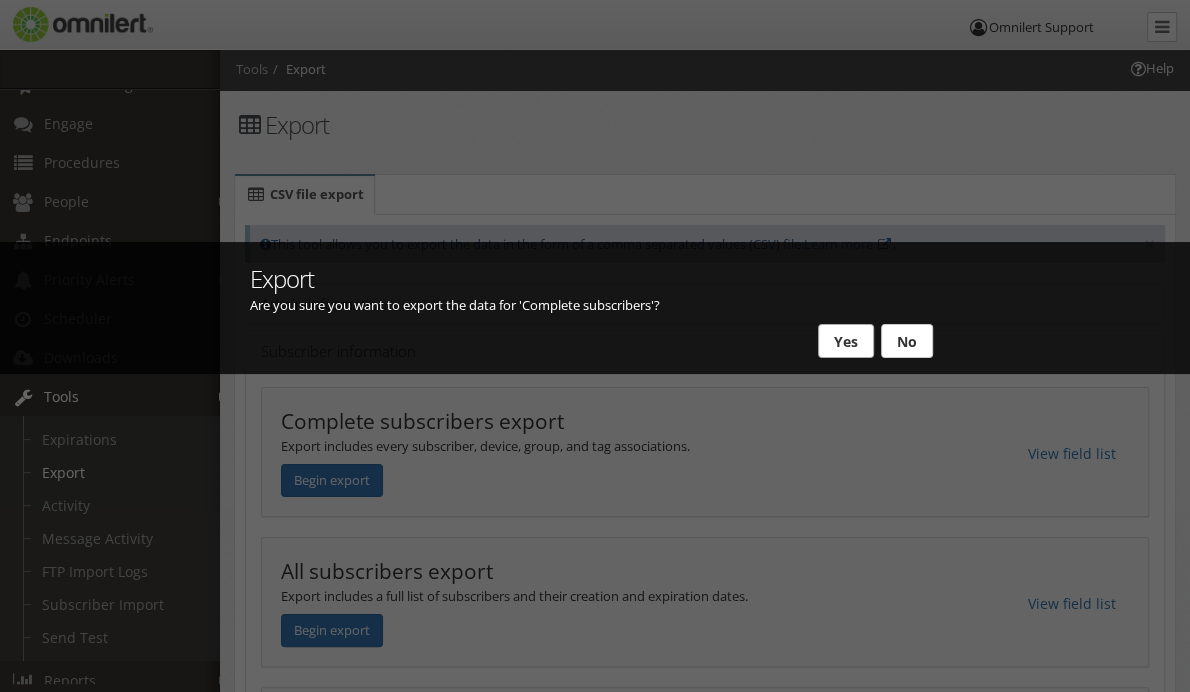 click on "Yes" at bounding box center [846, 341] 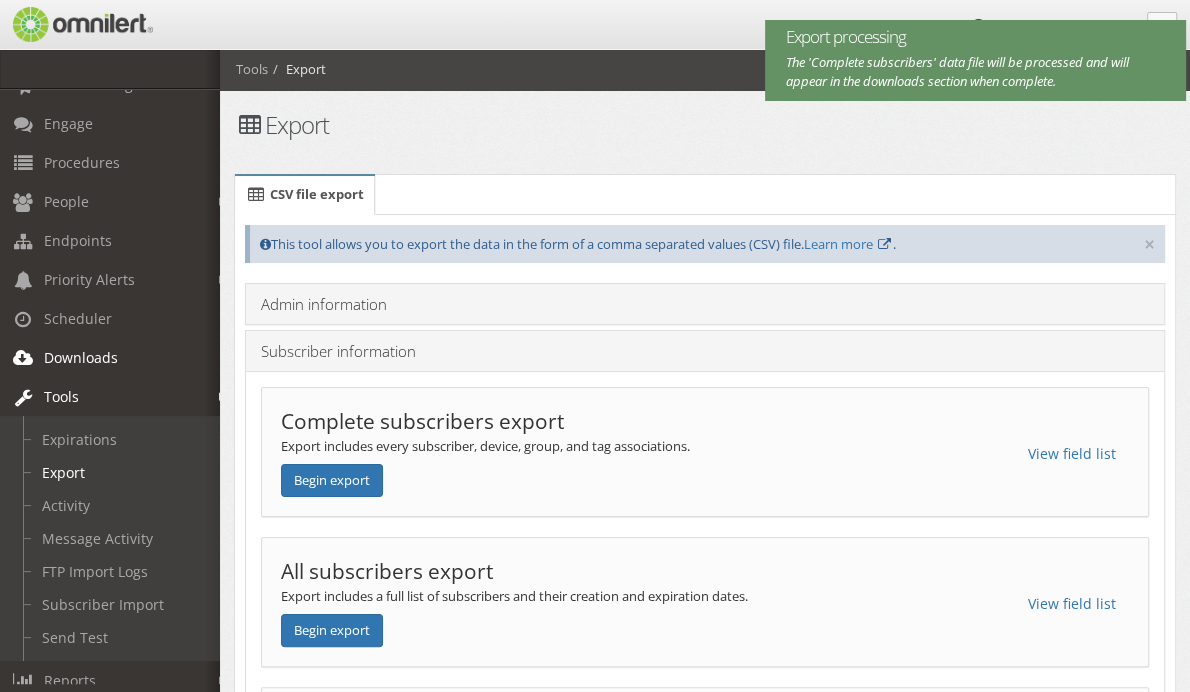 click on "Downloads" at bounding box center (81, 357) 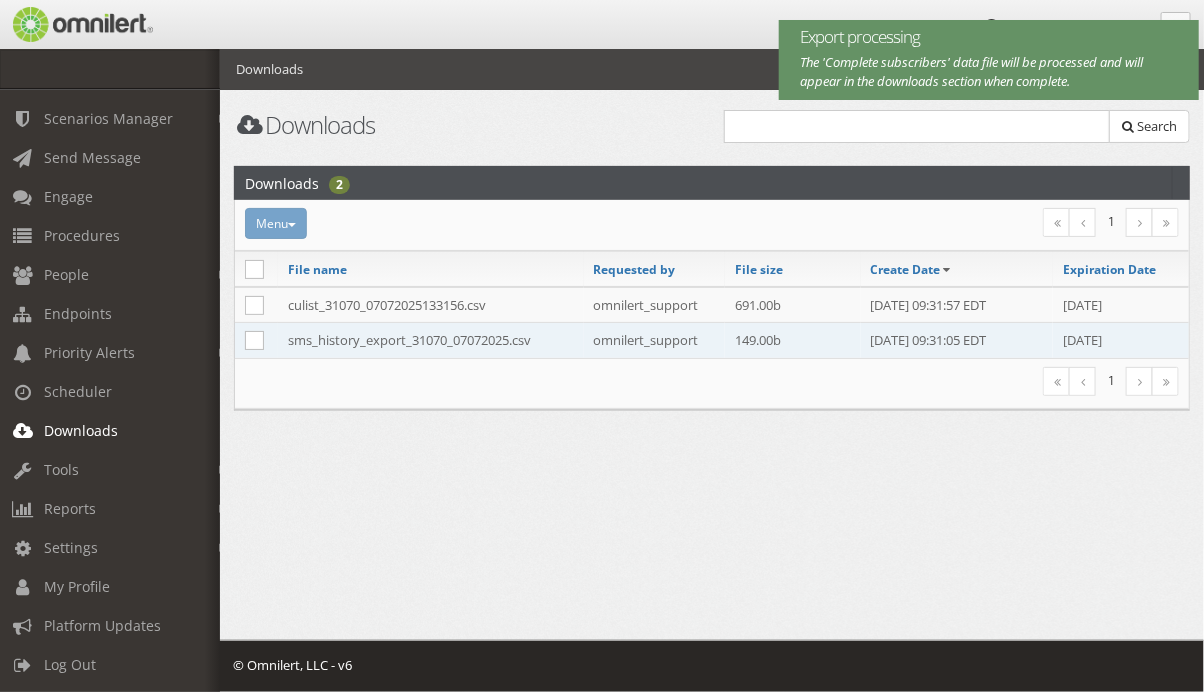 scroll, scrollTop: 37, scrollLeft: 0, axis: vertical 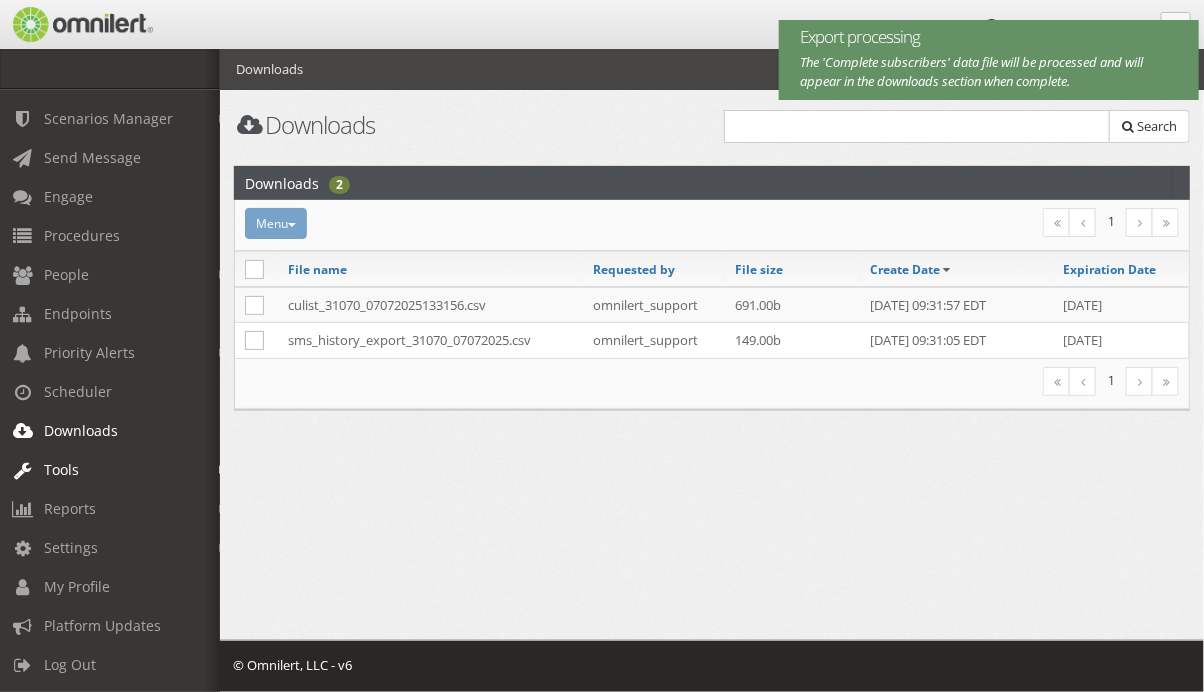 click on "Tools" at bounding box center (119, 469) 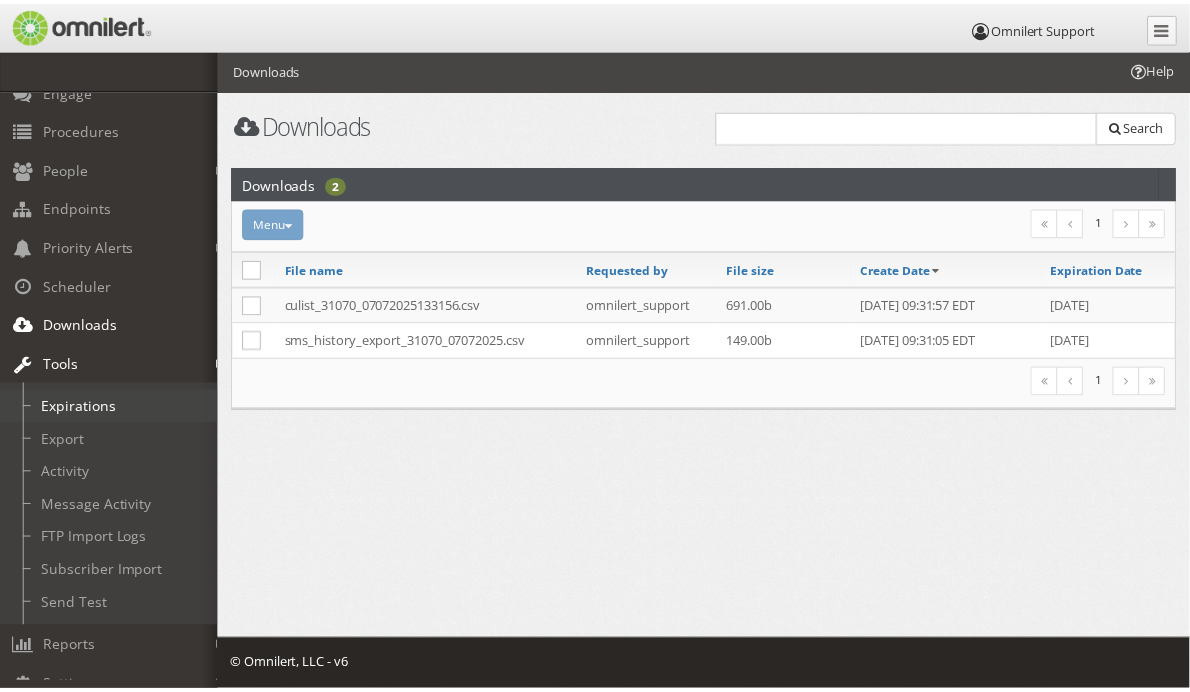 scroll, scrollTop: 136, scrollLeft: 0, axis: vertical 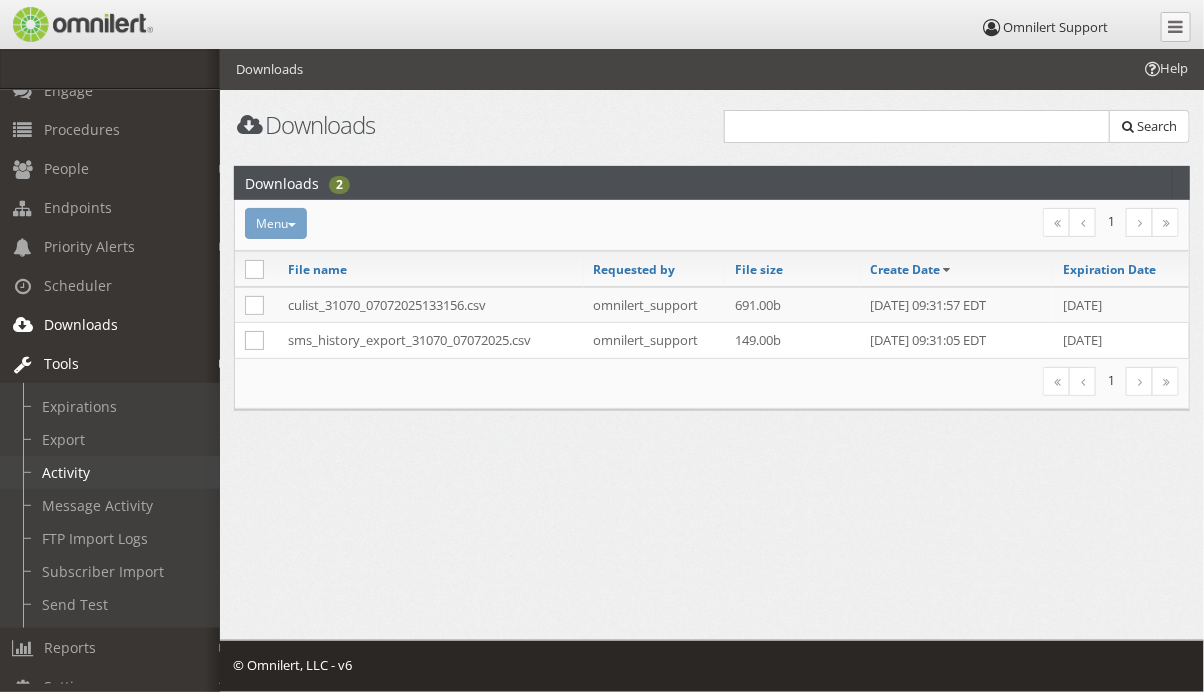 click on "Activity" at bounding box center [119, 472] 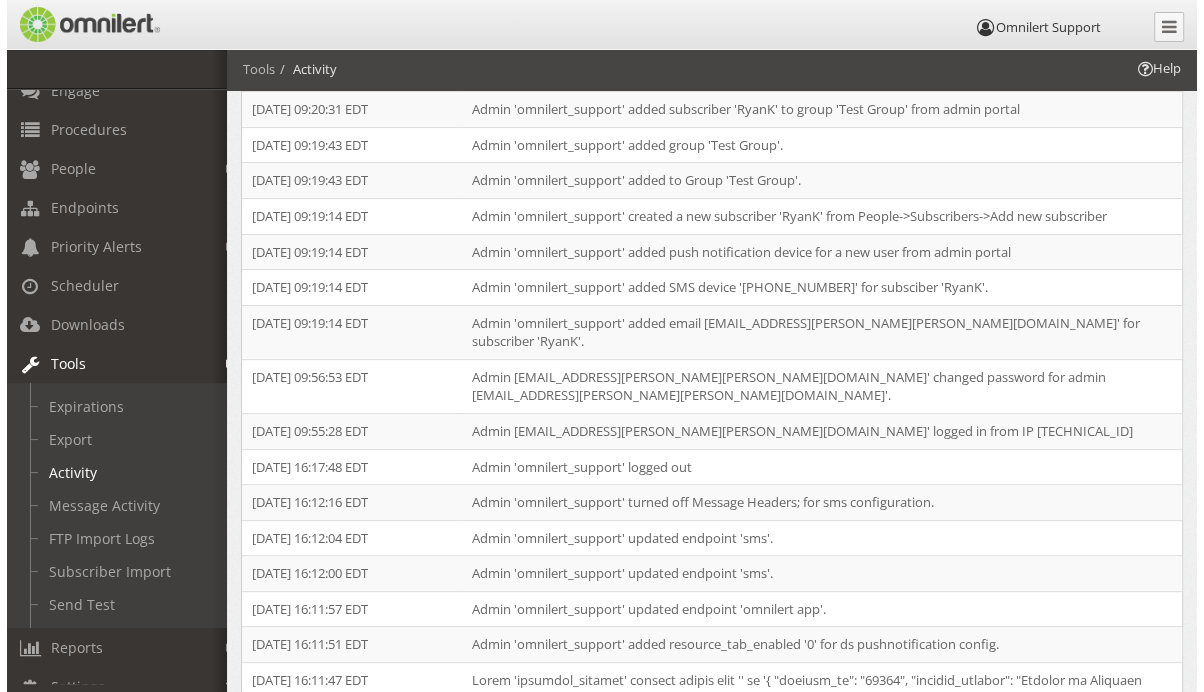 scroll, scrollTop: 0, scrollLeft: 0, axis: both 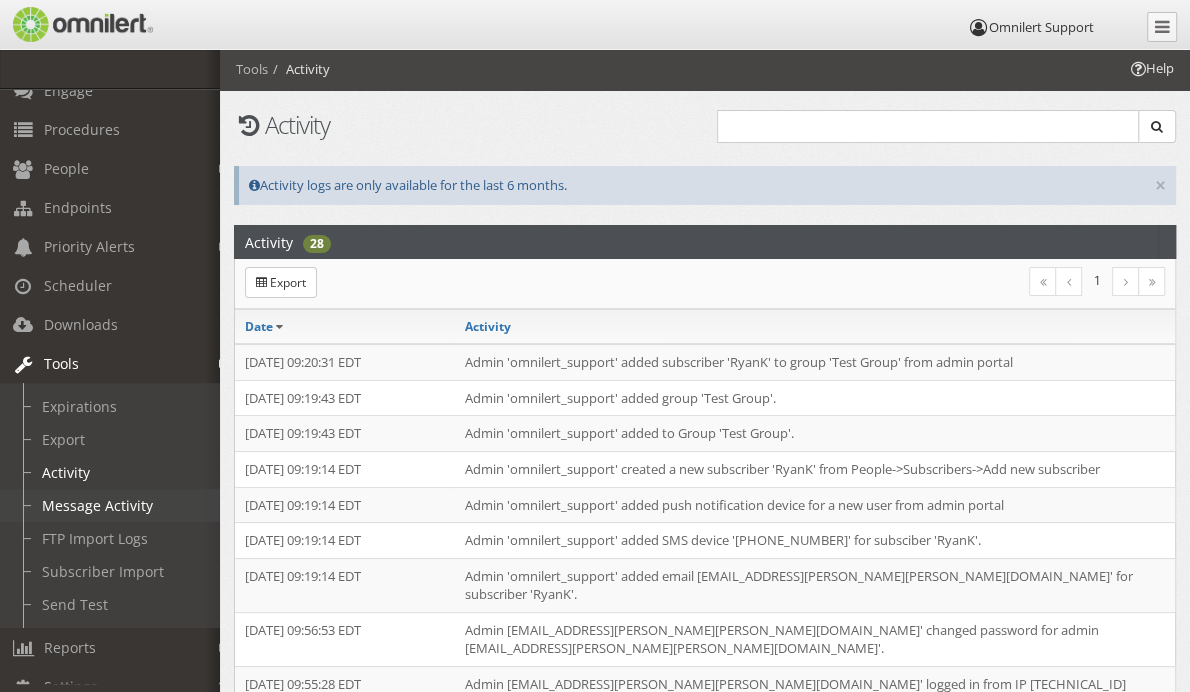 click on "Message Activity" at bounding box center [119, 505] 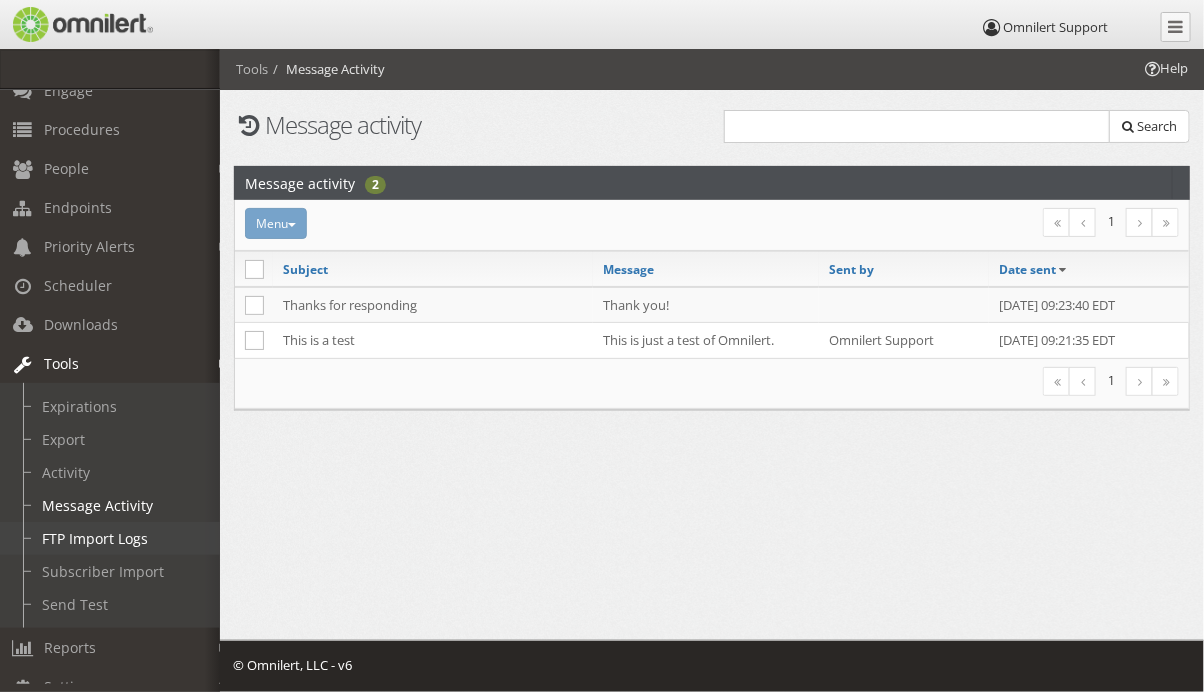 click on "FTP Import Logs" at bounding box center [119, 538] 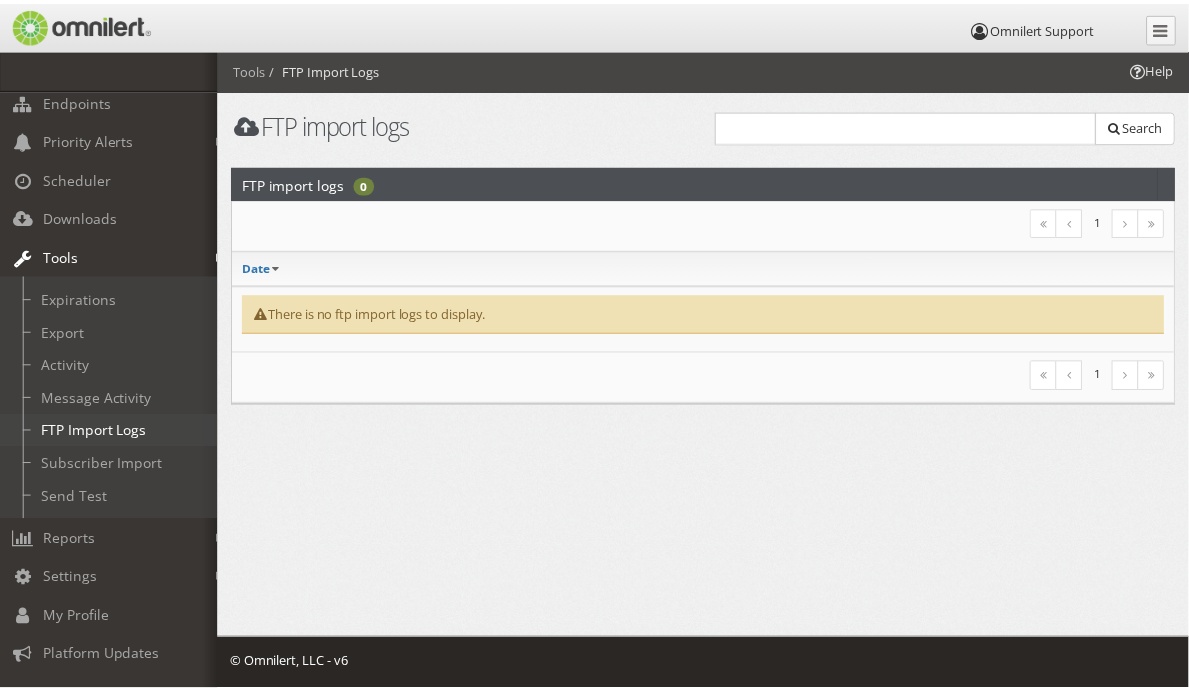 scroll, scrollTop: 250, scrollLeft: 0, axis: vertical 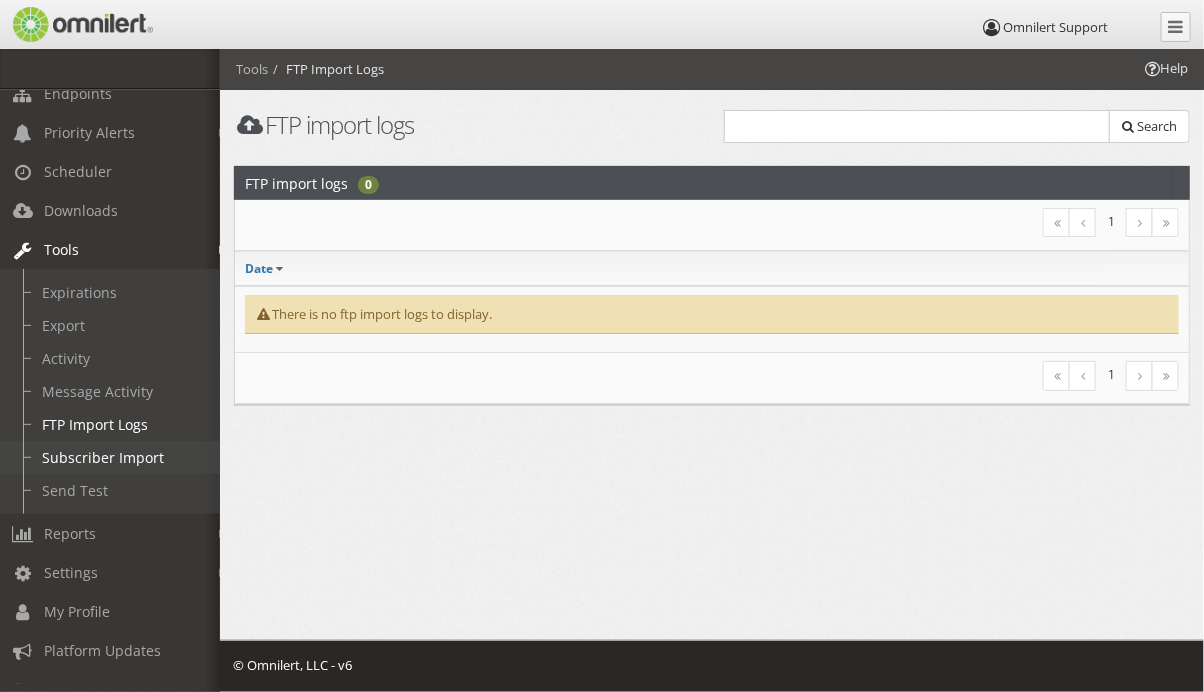 click on "Subscriber Import" at bounding box center [119, 457] 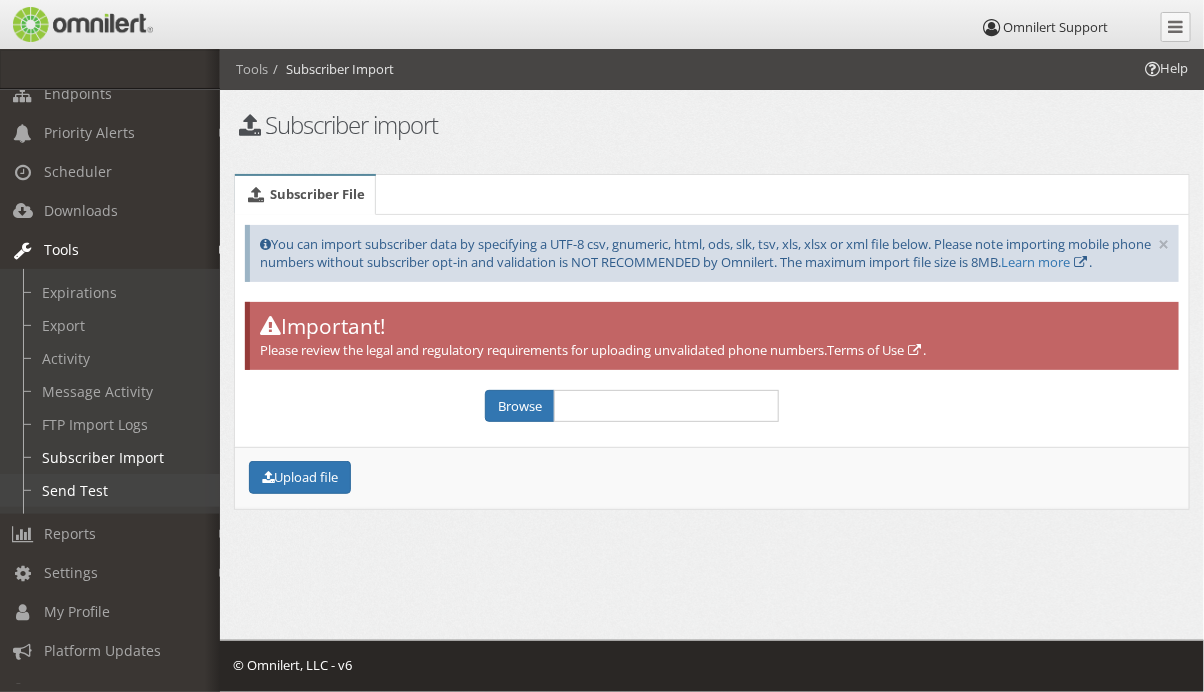 click on "Send Test" at bounding box center [119, 490] 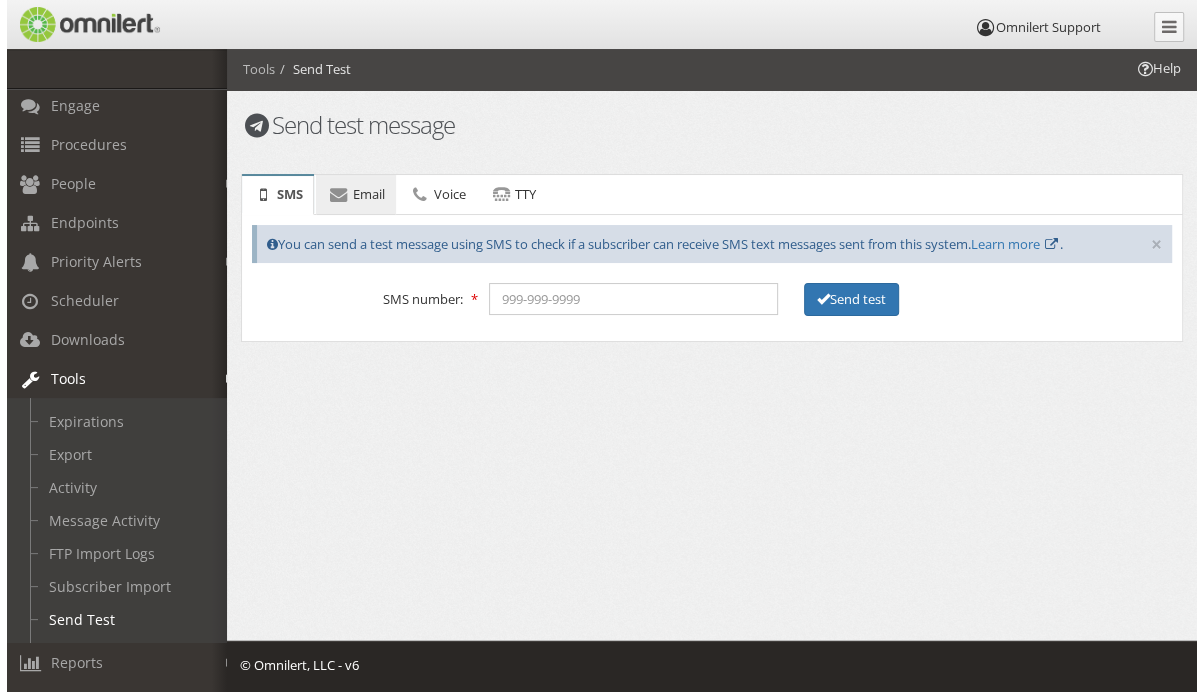 scroll, scrollTop: 120, scrollLeft: 0, axis: vertical 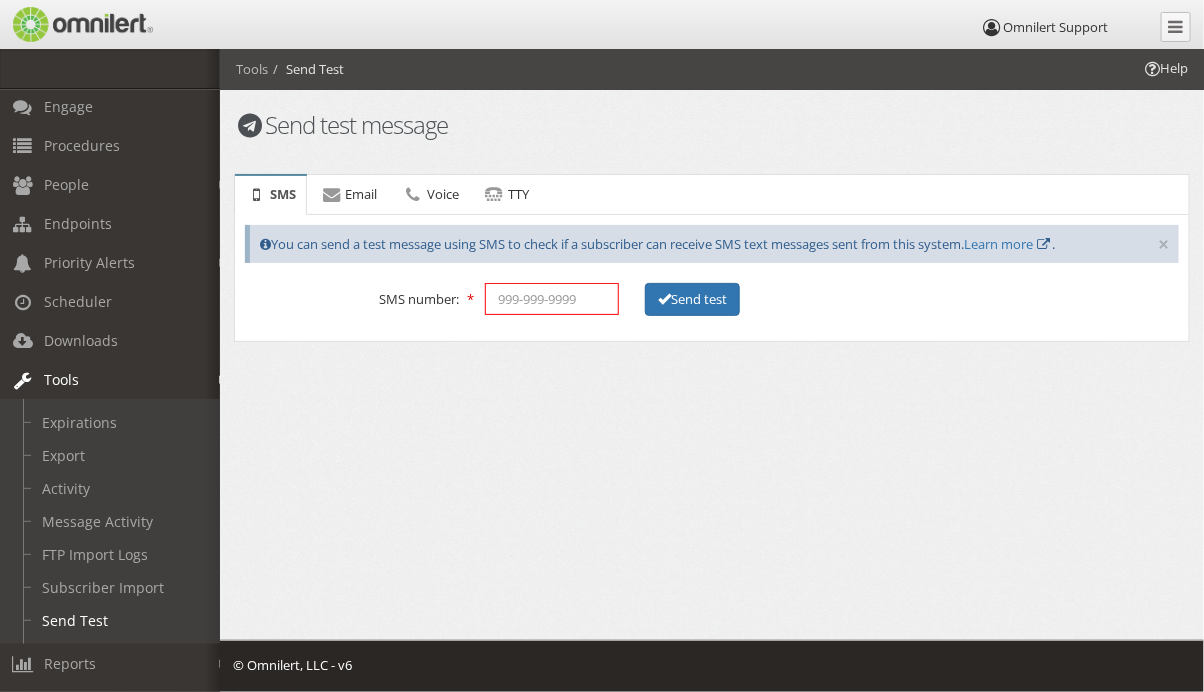 click at bounding box center [552, 299] 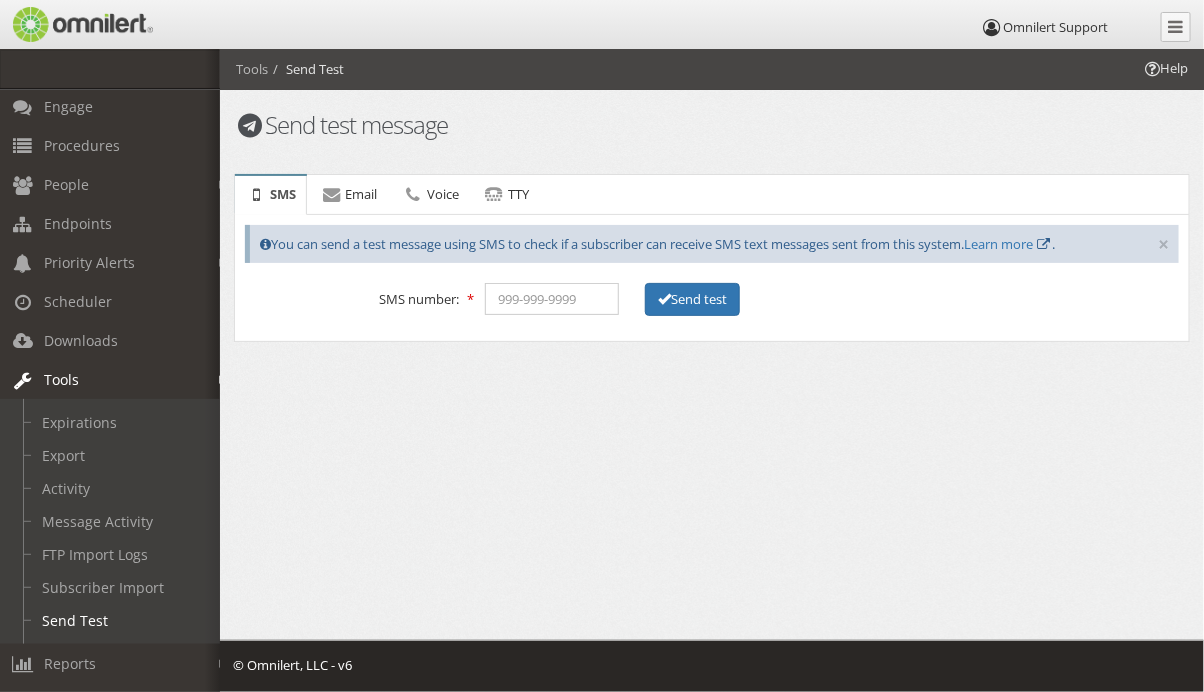 click on "Send test message
SMS            Email            Voice            TTY
Error!
SMS
×
You can send a test message using SMS to check if a subscriber can receive SMS text messages sent from this system.  Learn more   .
SMS number:
Send test
Your test message has been sent and is working its way through the delivery process. The details below will be different depending on which way the message is being delivered and is for informational purposes only.
Message queued for delivery
Error! Email" at bounding box center [712, 204] 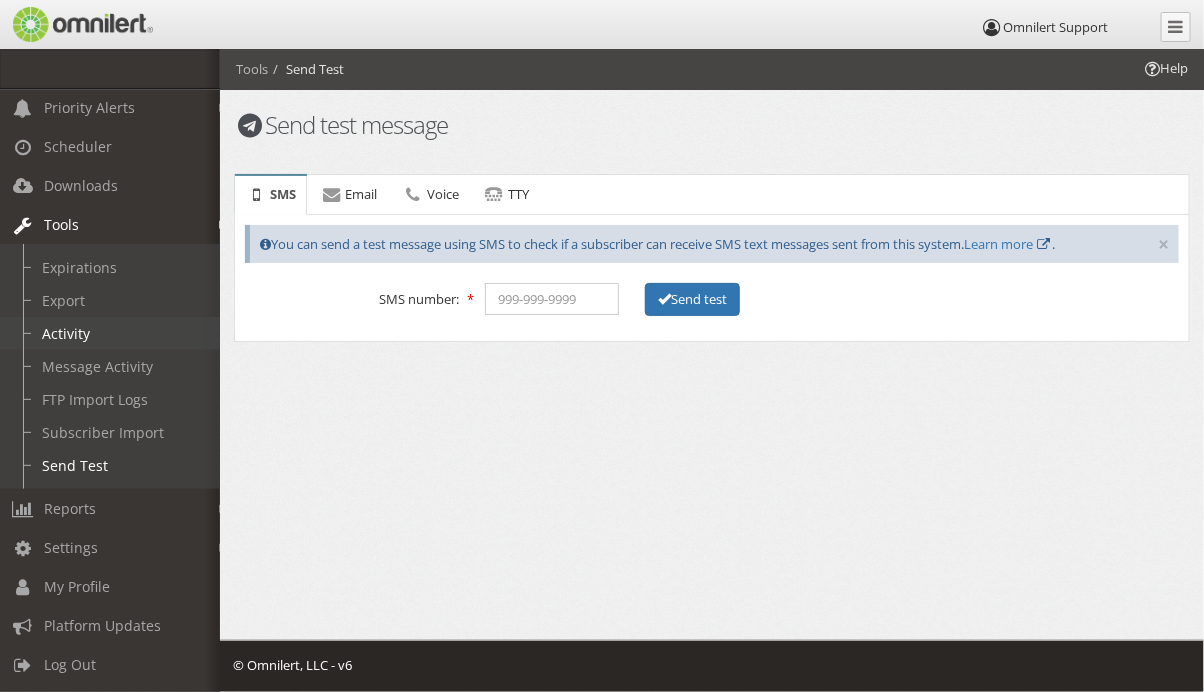 scroll, scrollTop: 277, scrollLeft: 0, axis: vertical 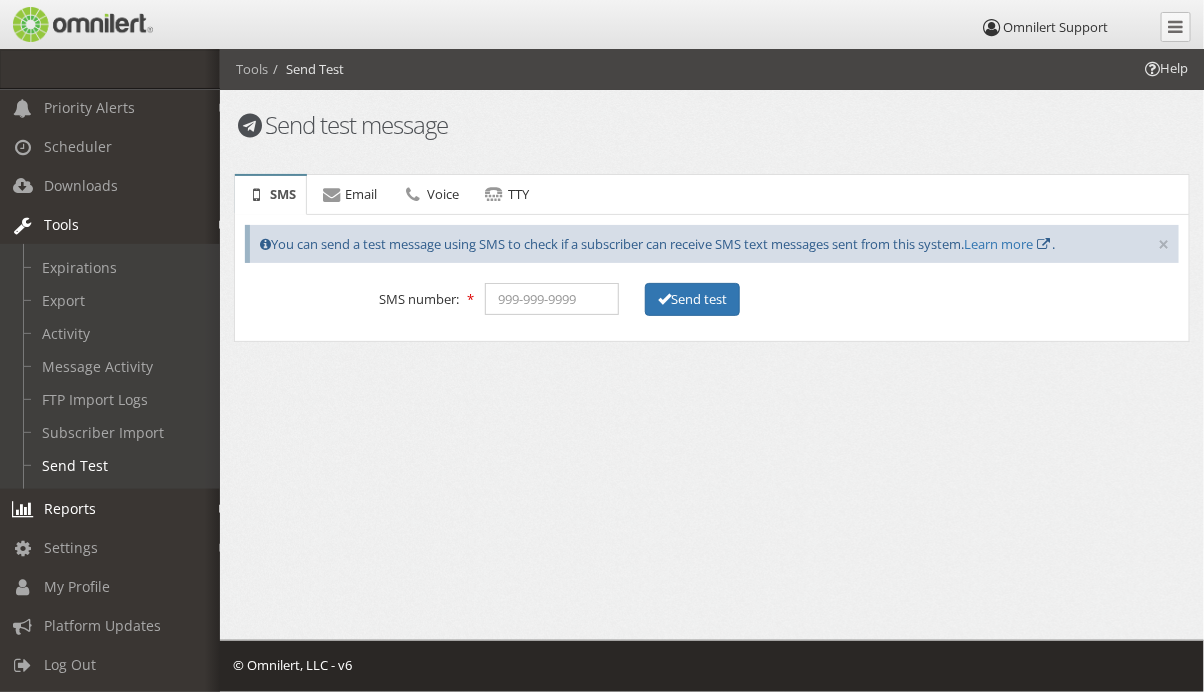 click on "Reports" at bounding box center (119, 508) 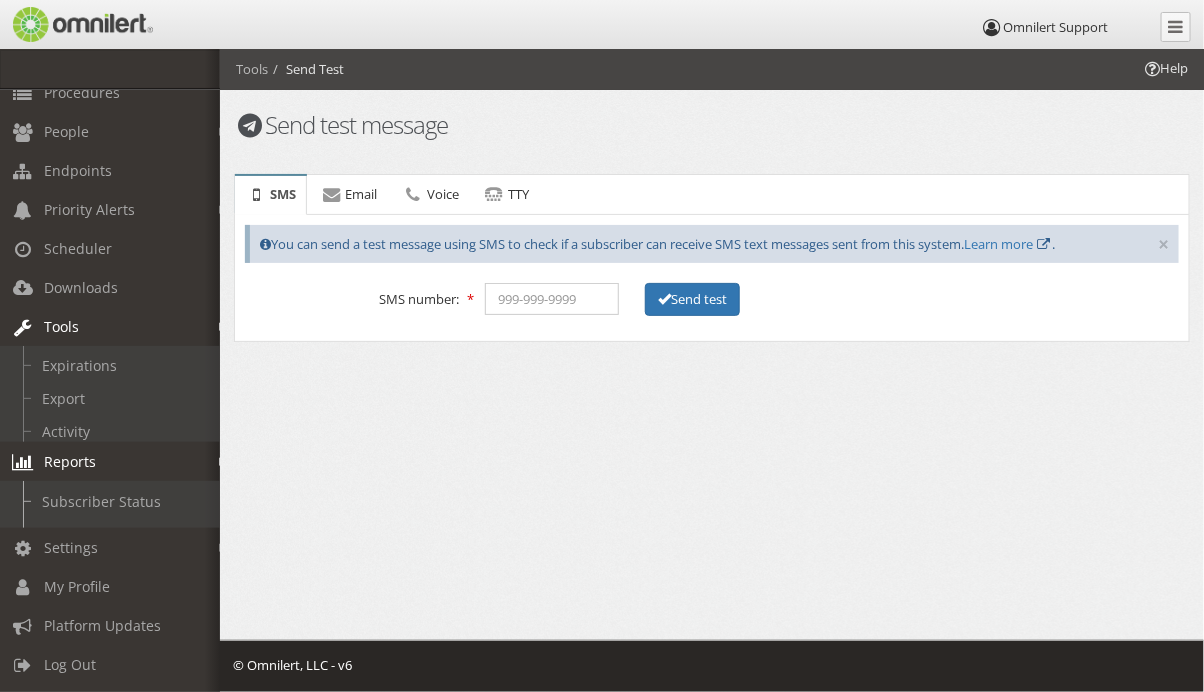 scroll, scrollTop: 116, scrollLeft: 0, axis: vertical 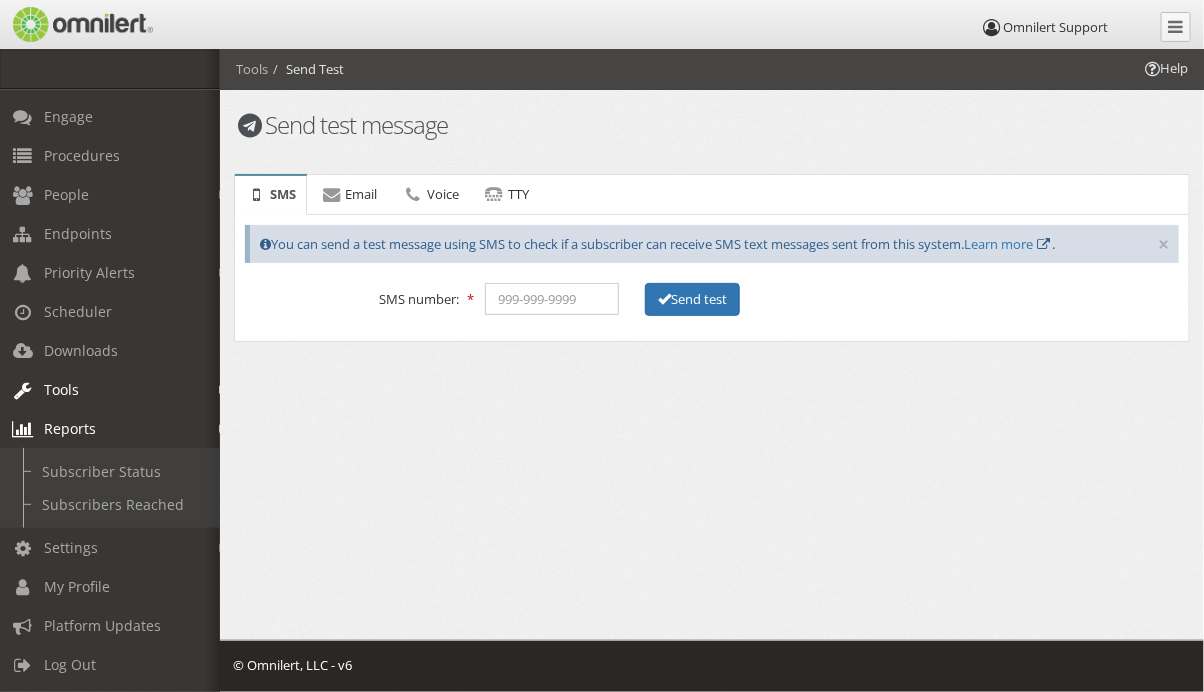 click on "Reports" at bounding box center [70, 428] 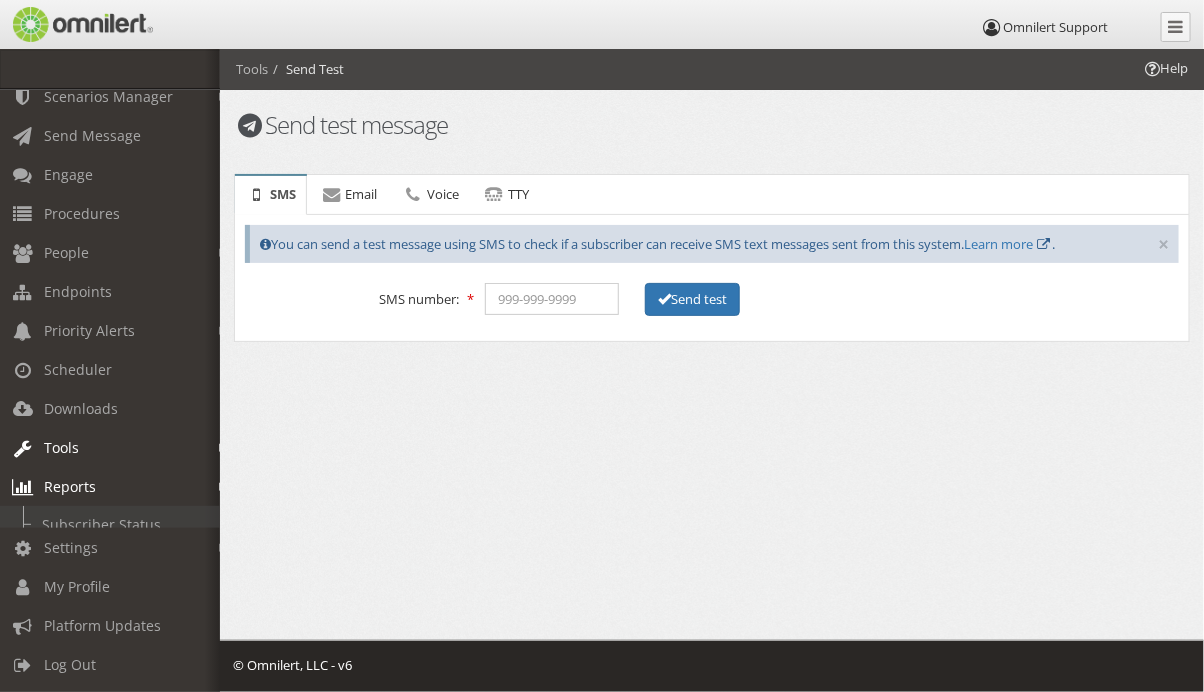 scroll, scrollTop: 37, scrollLeft: 0, axis: vertical 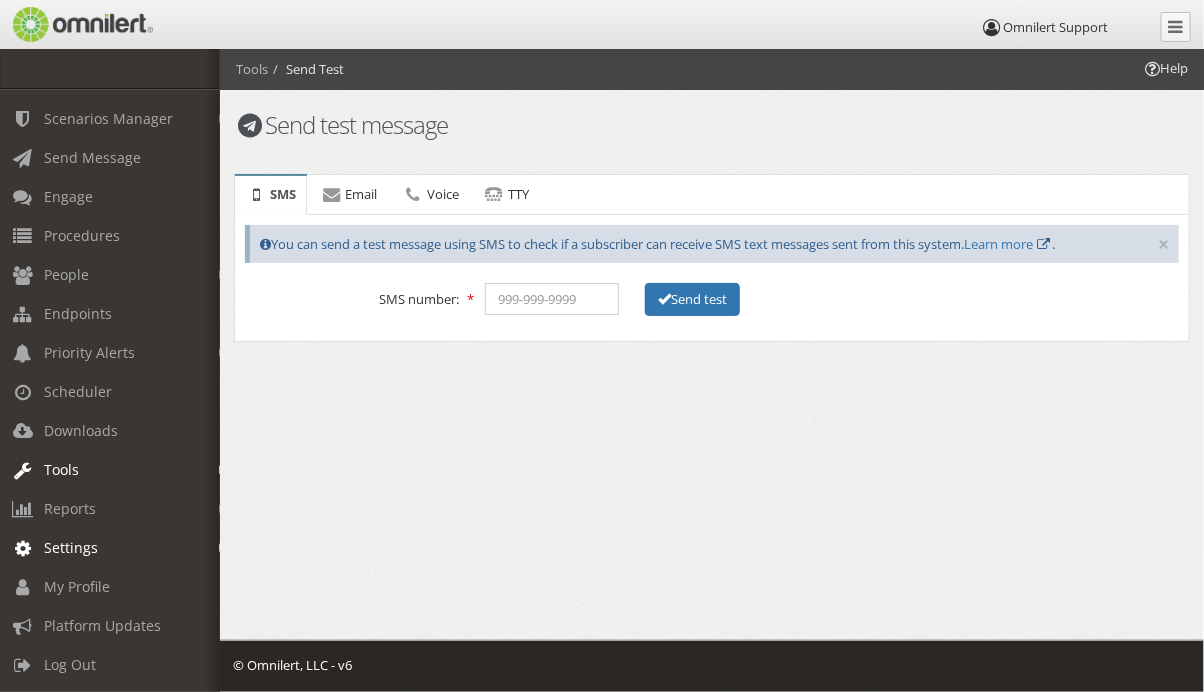 click on "Settings" at bounding box center (119, 547) 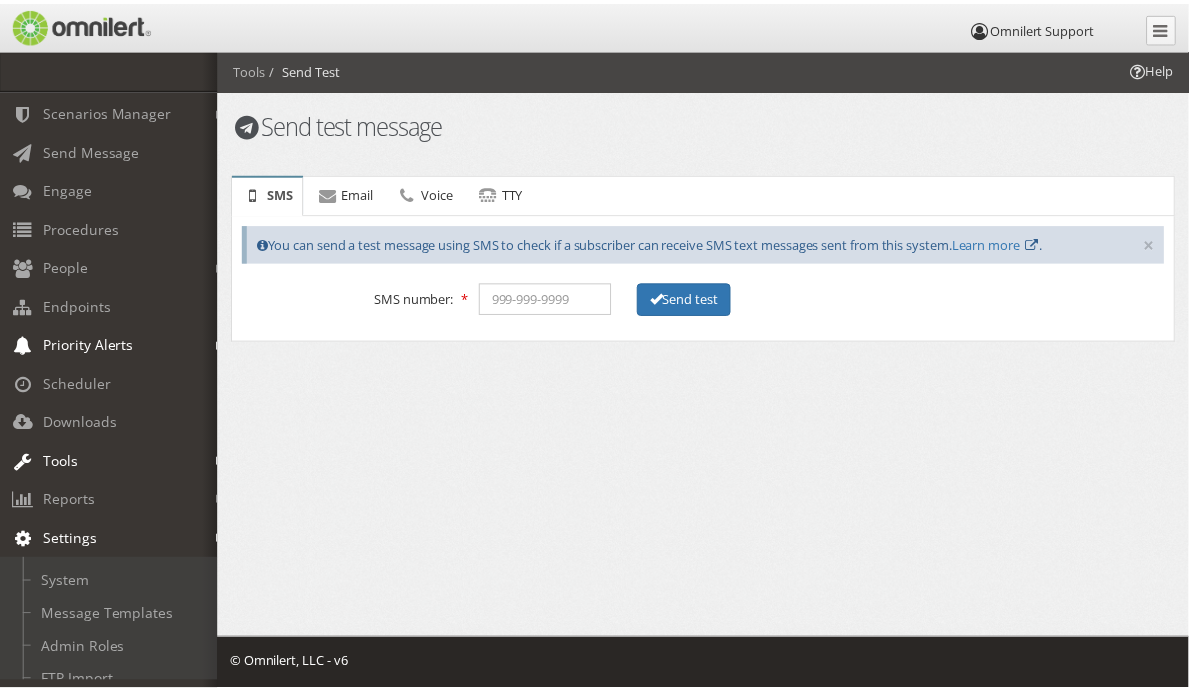 scroll, scrollTop: 311, scrollLeft: 0, axis: vertical 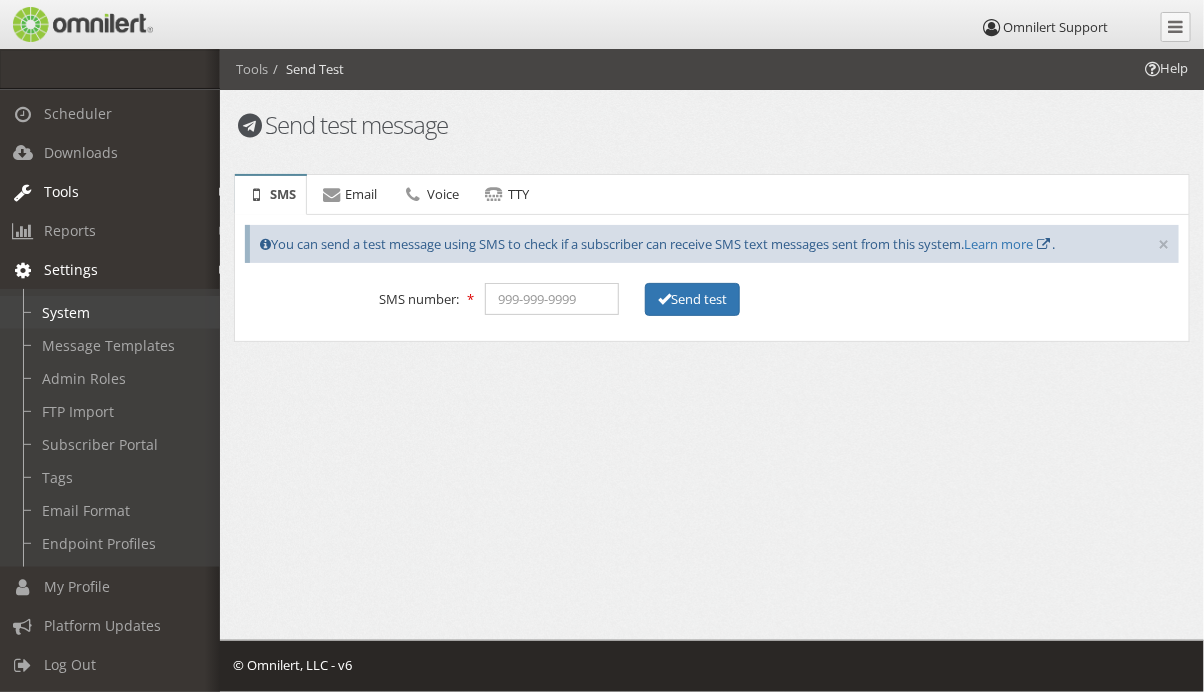 click on "System" at bounding box center [119, 312] 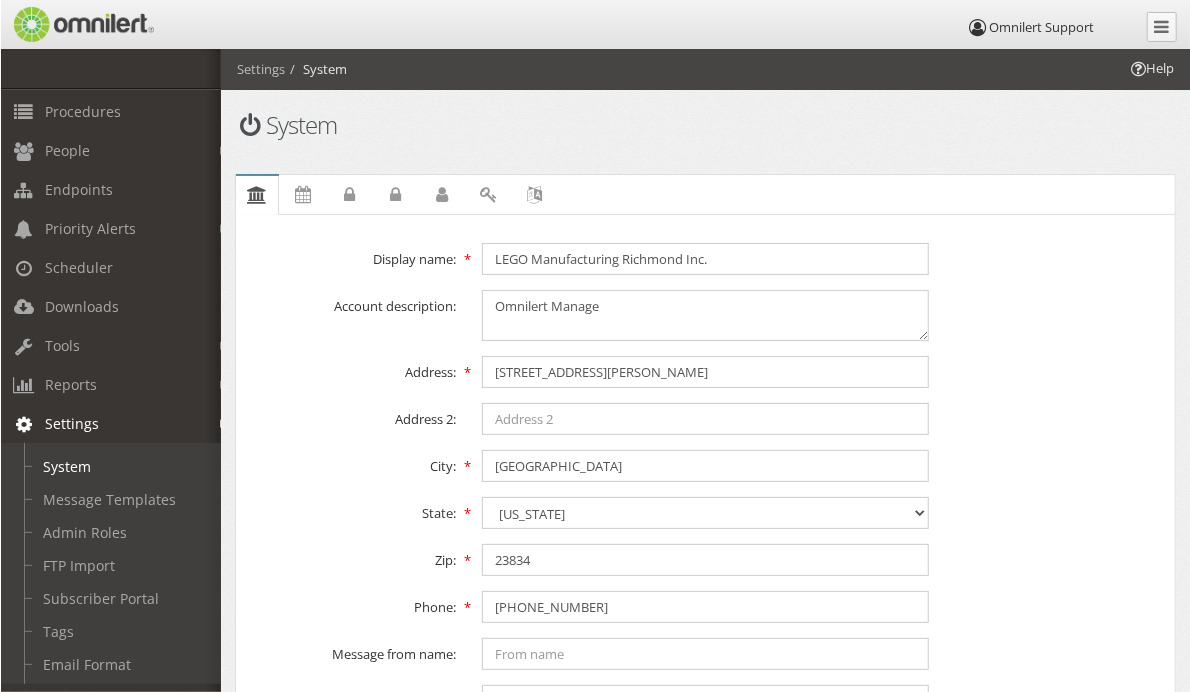 scroll, scrollTop: 154, scrollLeft: 0, axis: vertical 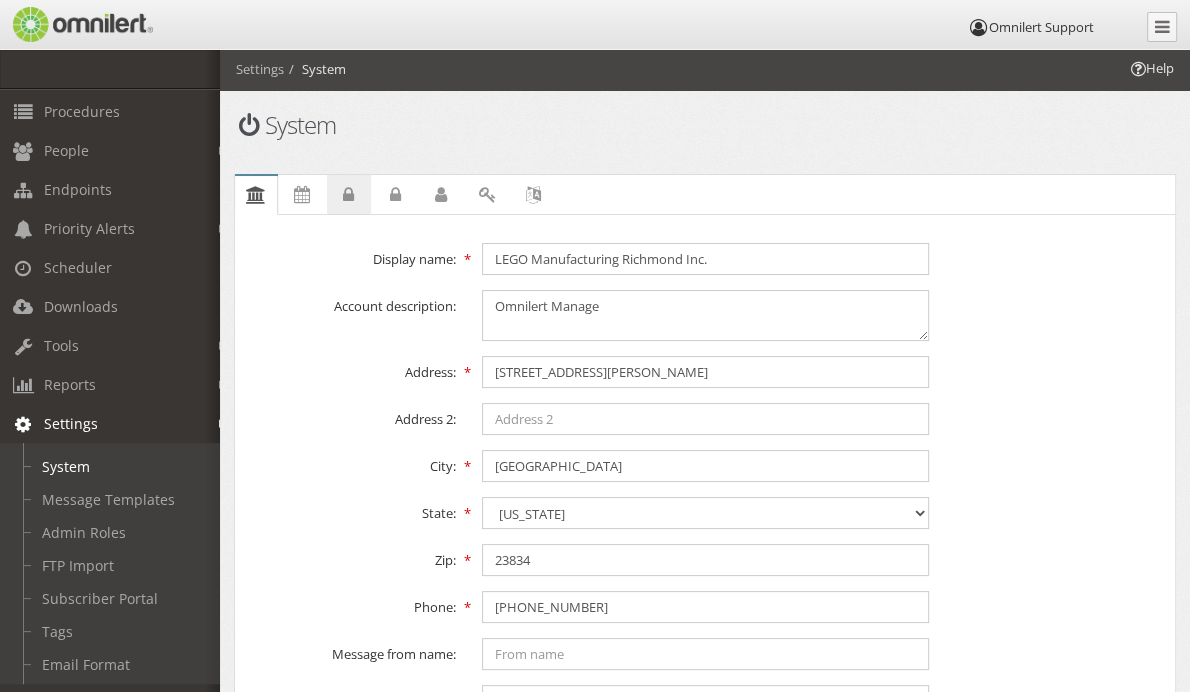 click on "Password policies" at bounding box center [0, 0] 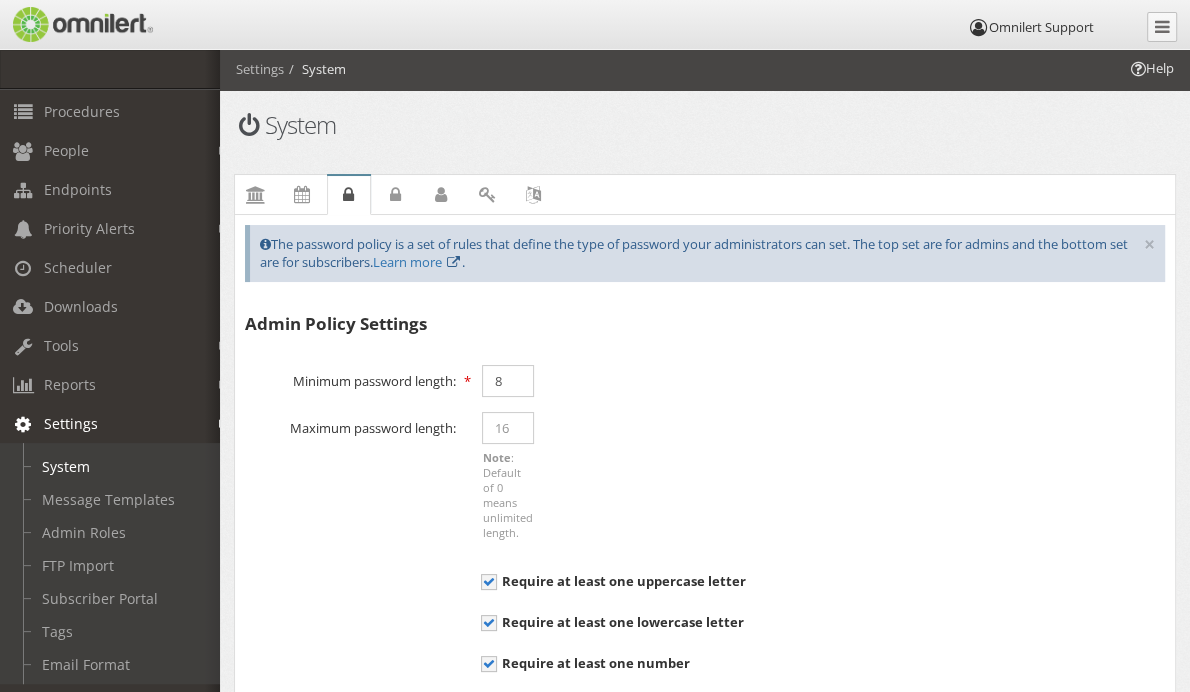 scroll, scrollTop: 1, scrollLeft: 0, axis: vertical 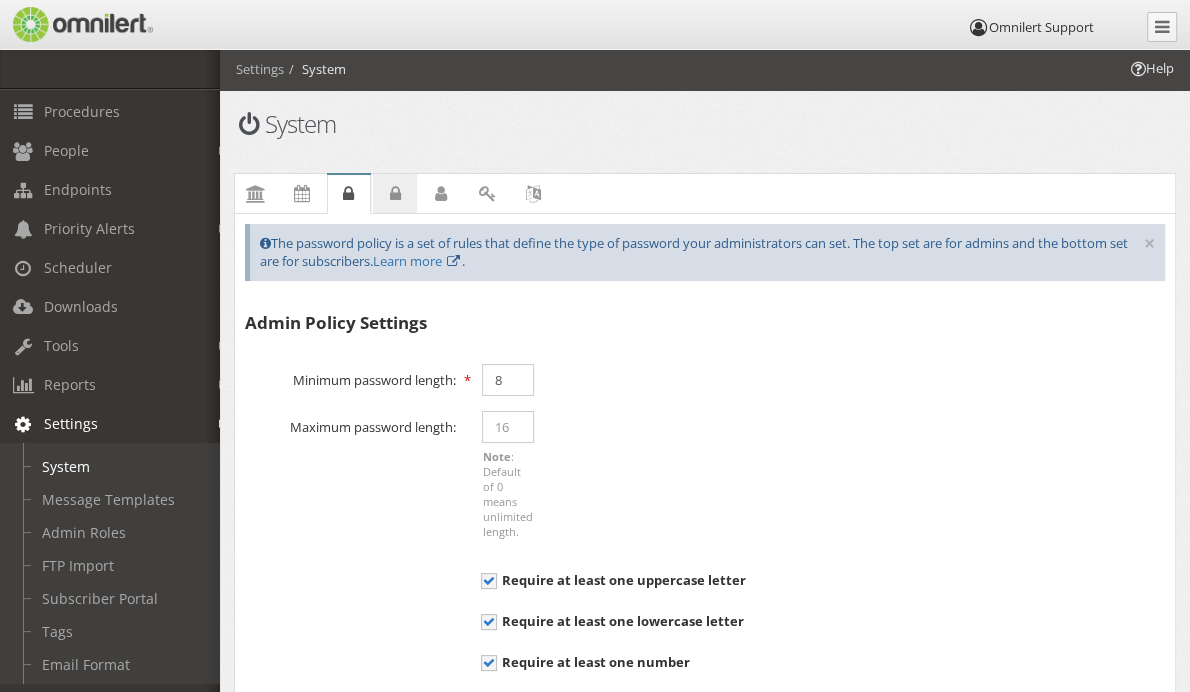 click on "Security" at bounding box center (0, 0) 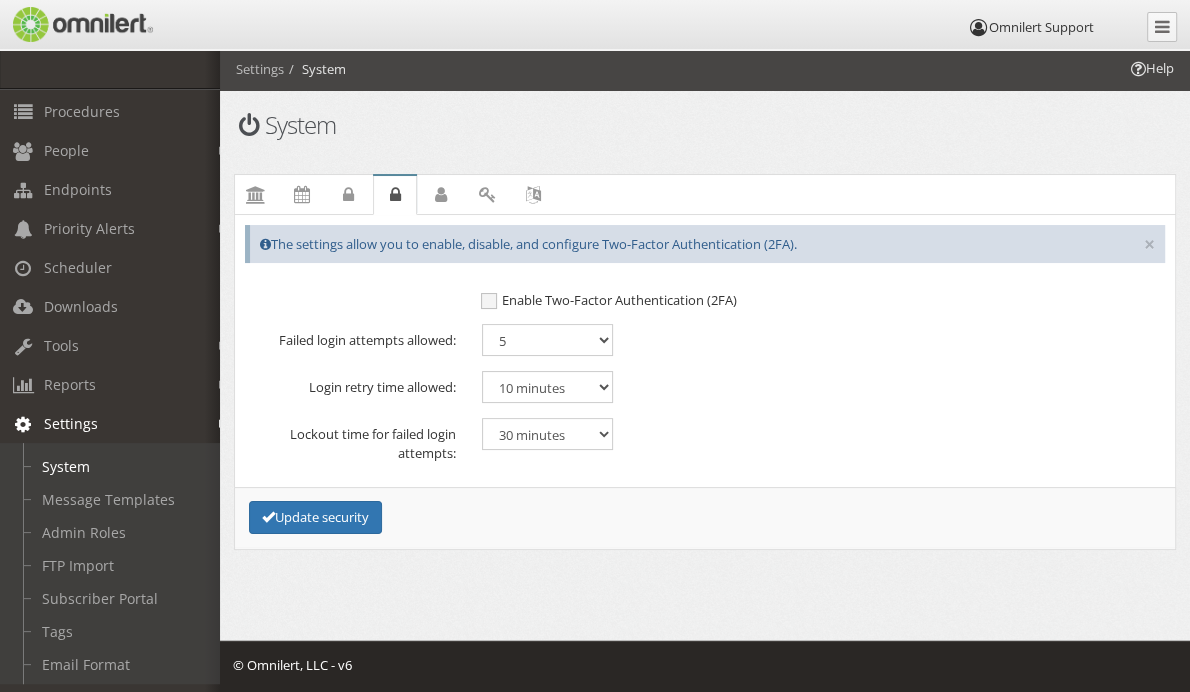 scroll, scrollTop: 0, scrollLeft: 0, axis: both 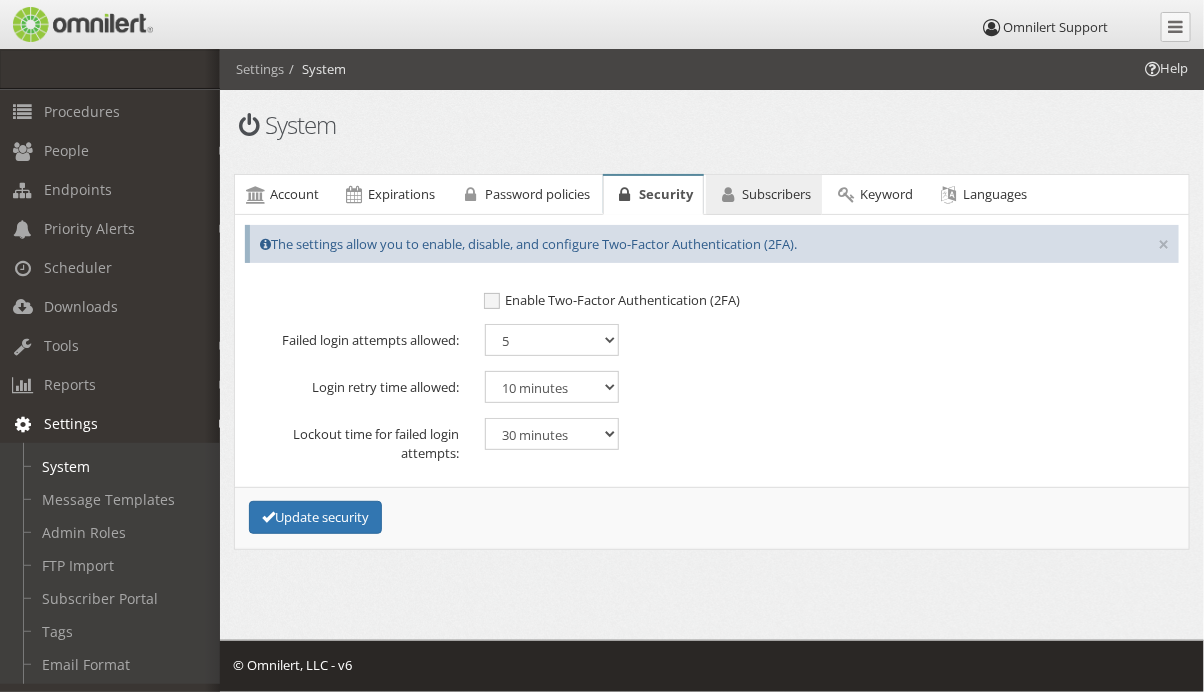 click on "Subscribers" at bounding box center [776, 194] 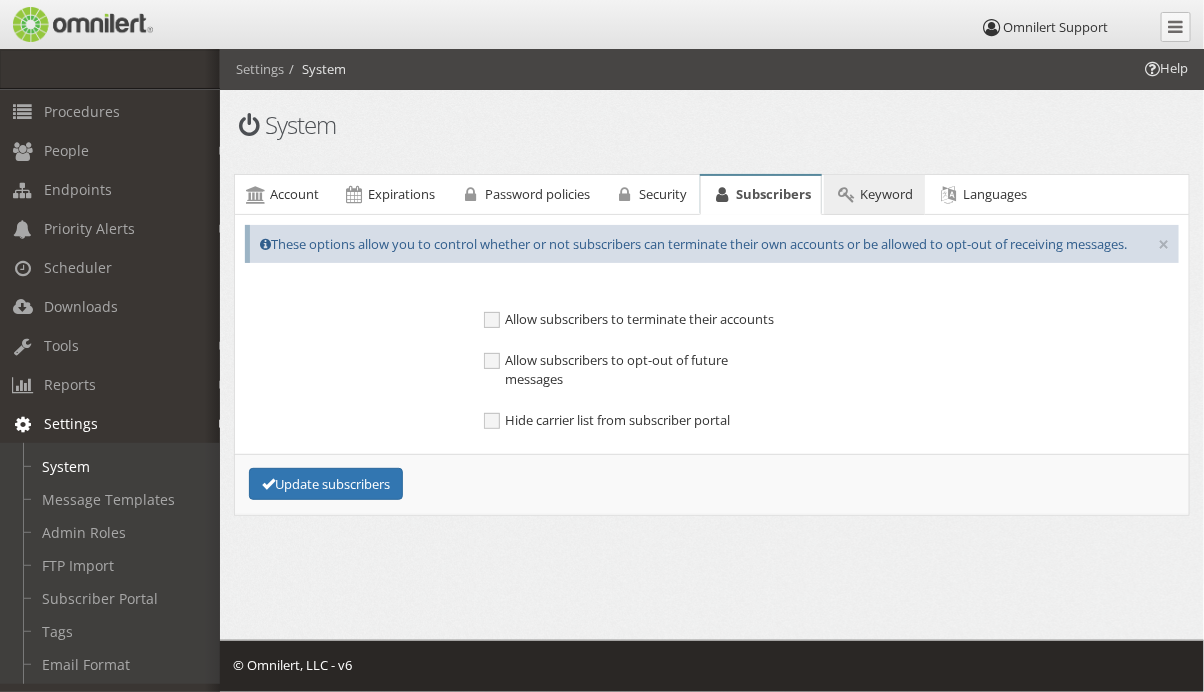 click on "Keyword" at bounding box center (874, 195) 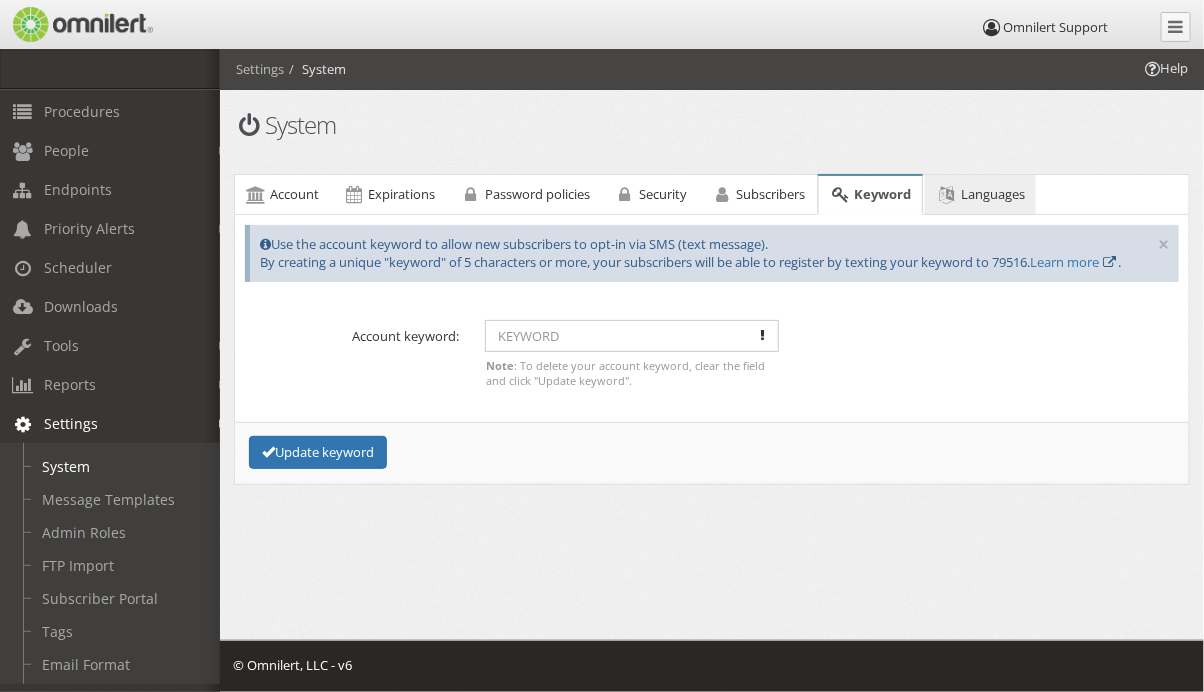 click on "Languages" at bounding box center [993, 194] 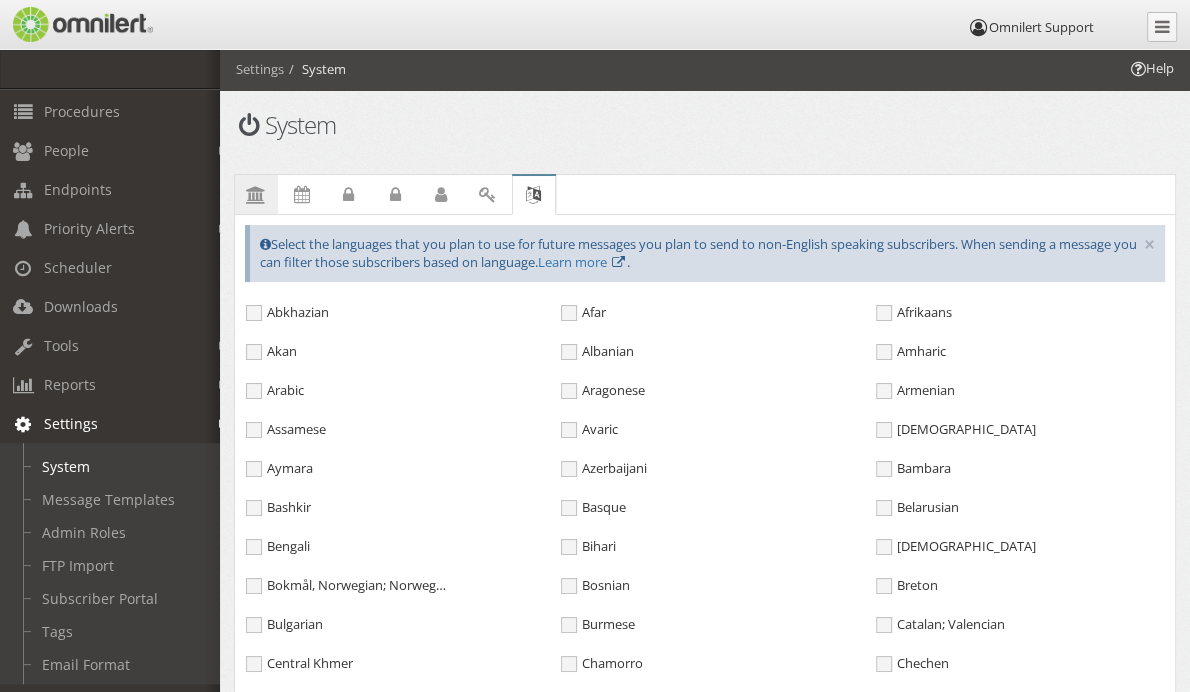 click on "Account" at bounding box center [0, 0] 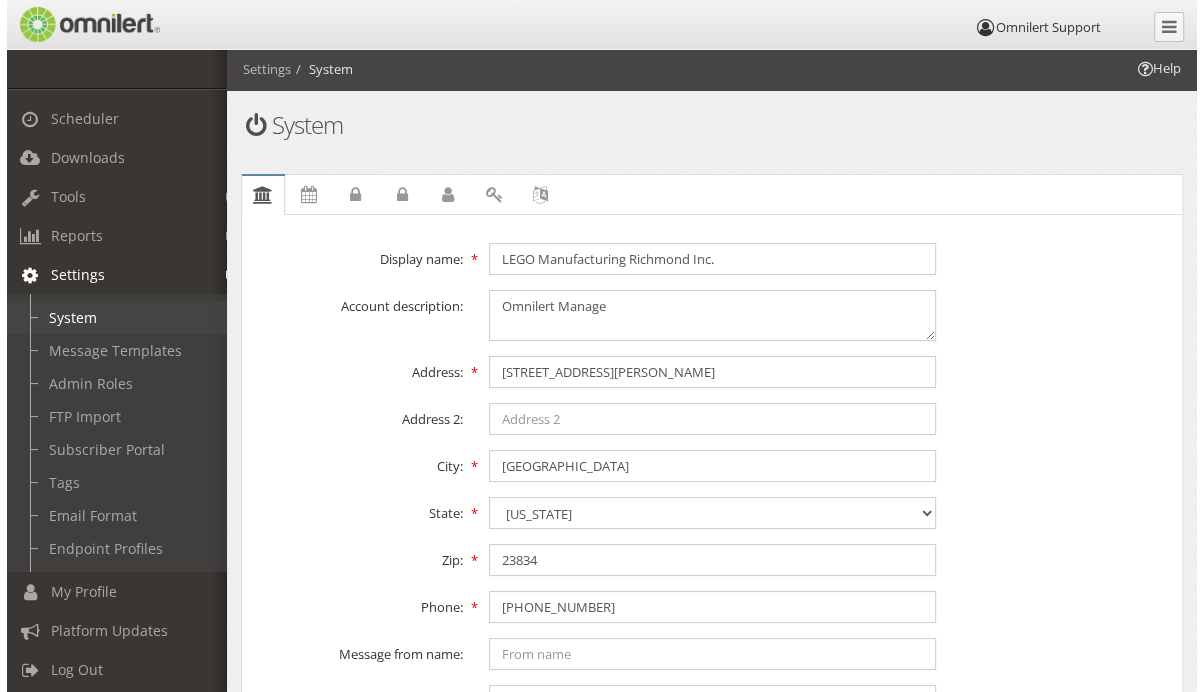 scroll, scrollTop: 311, scrollLeft: 0, axis: vertical 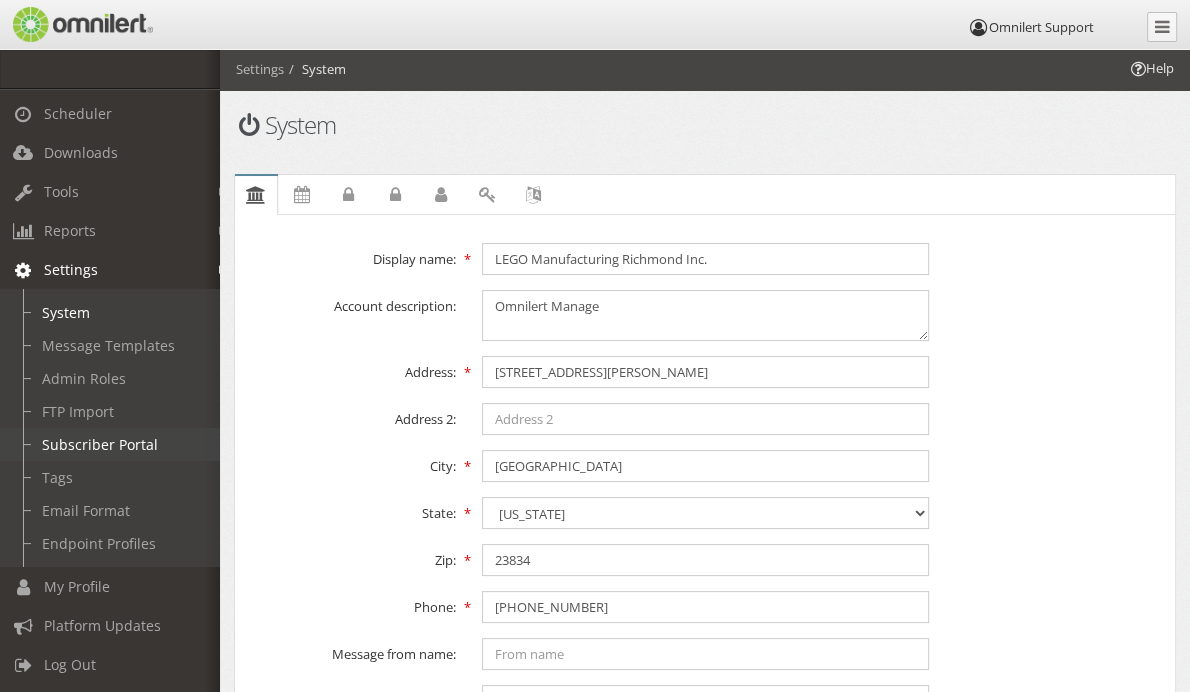 click on "Subscriber Portal" at bounding box center (119, 444) 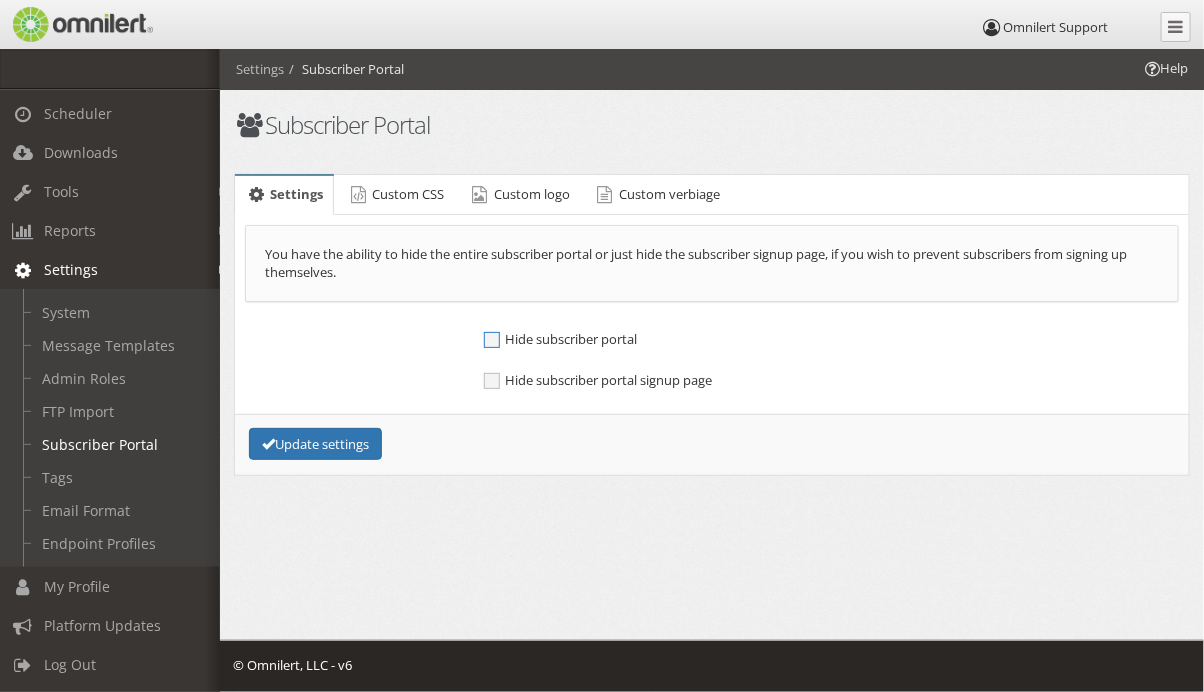 click on "Hide subscriber portal" at bounding box center (560, 339) 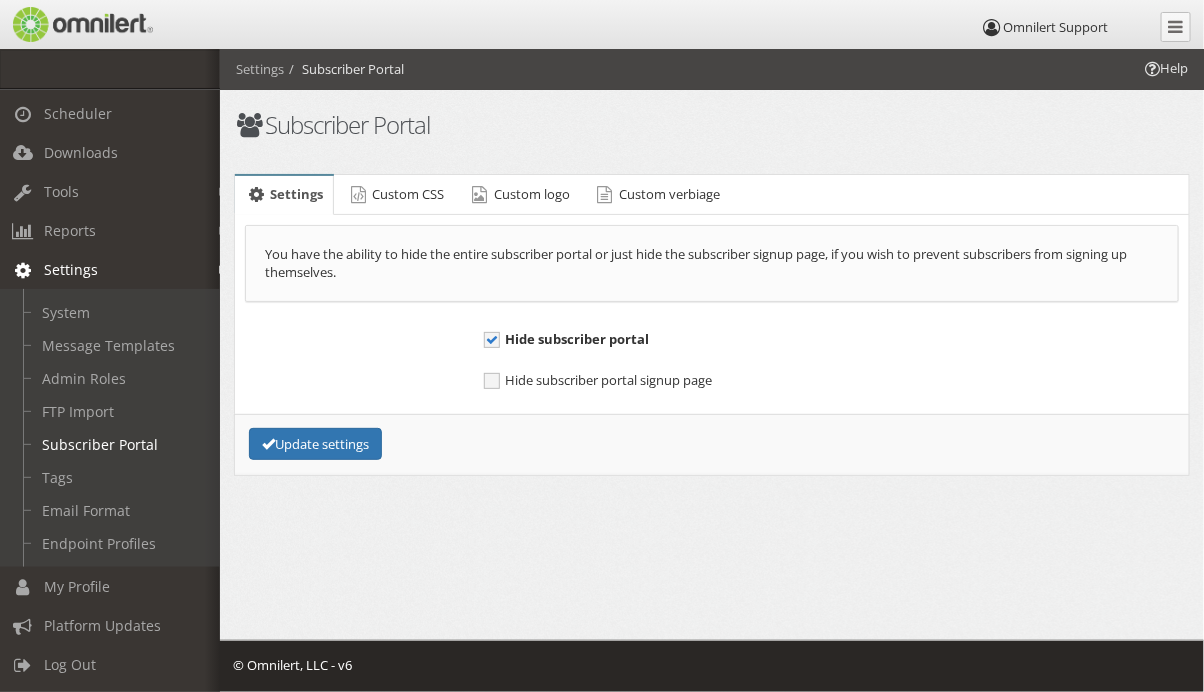click on "Hide subscriber portal
Hide subscriber portal signup page
Update settings" at bounding box center [712, 399] 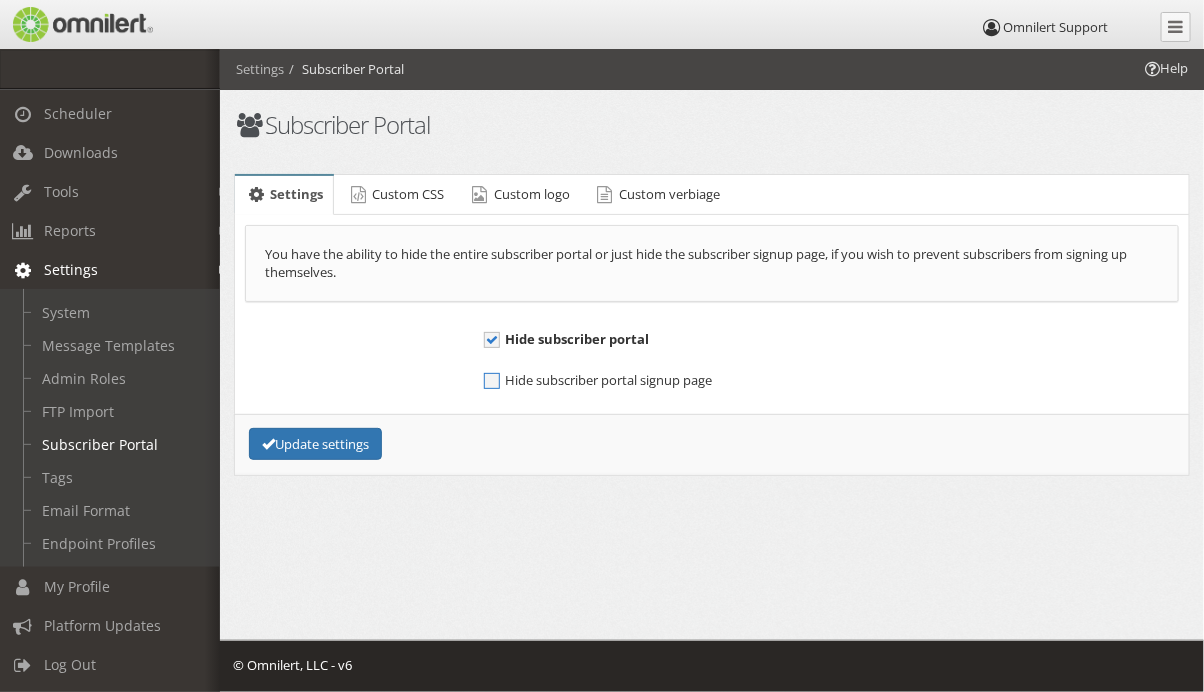 click on "Hide subscriber portal signup page" at bounding box center (598, 380) 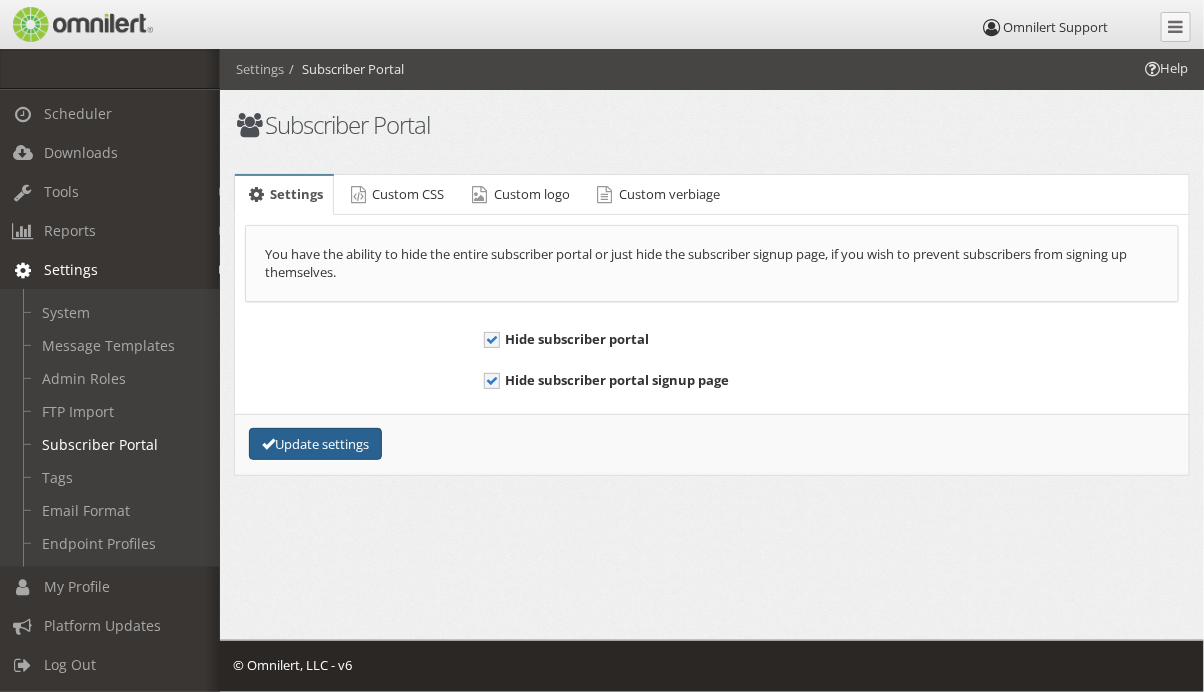 click on "Update settings" at bounding box center [315, 444] 